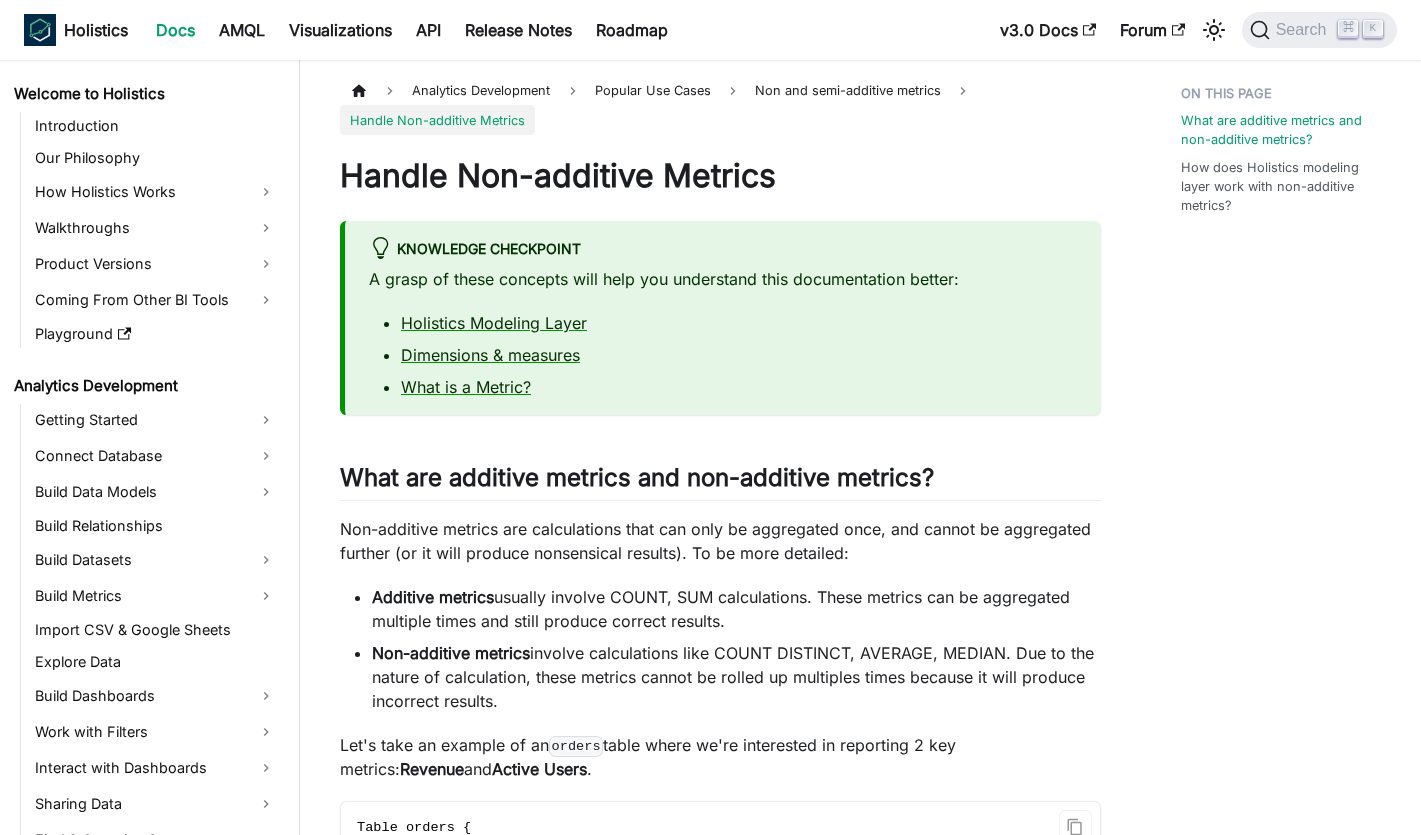 scroll, scrollTop: 309, scrollLeft: 0, axis: vertical 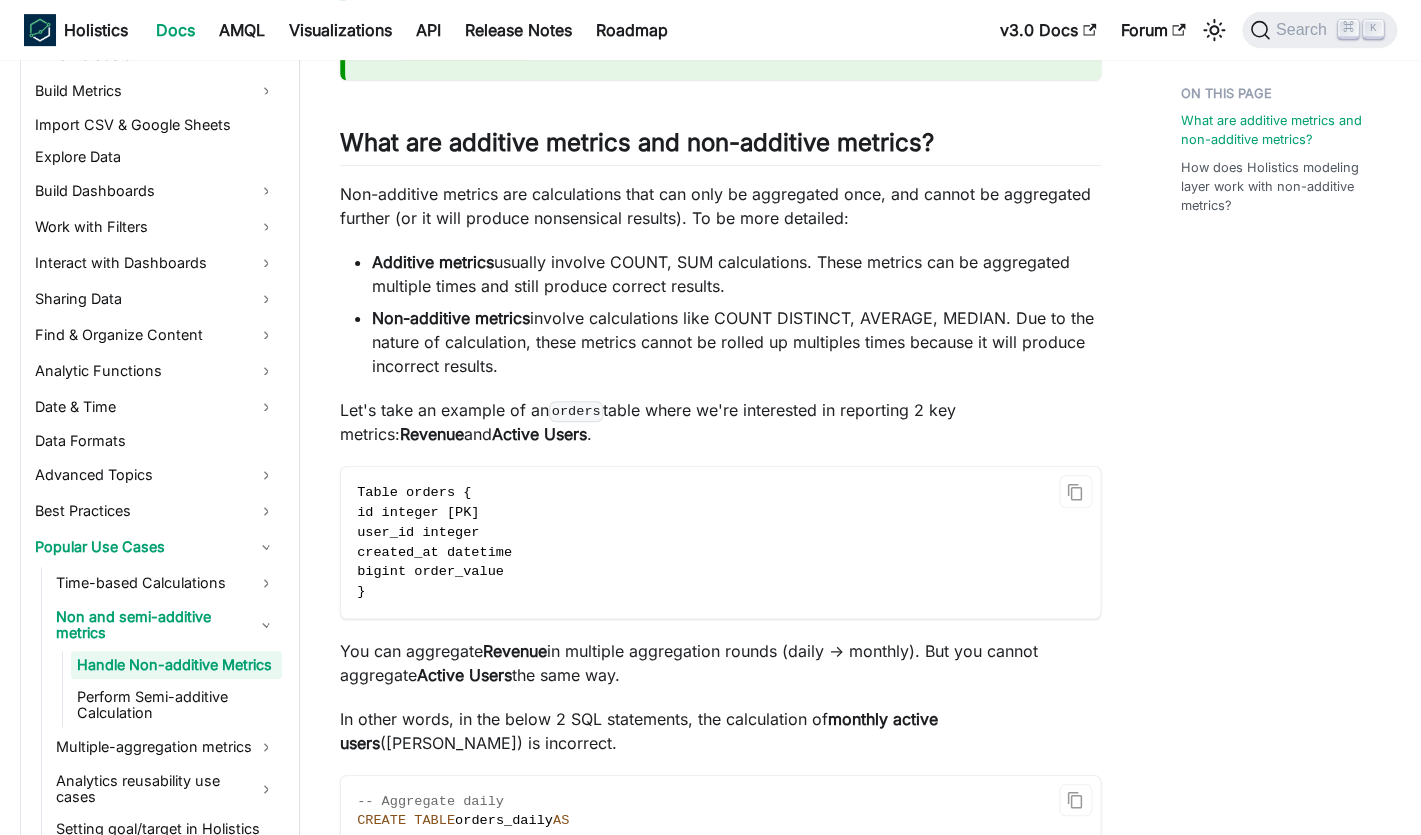 click on "Non-additive metrics  involve calculations like COUNT DISTINCT, AVERAGE, MEDIAN. Due to the nature of calculation, these metrics cannot be rolled up multiples times because it will produce incorrect results." at bounding box center (736, 342) 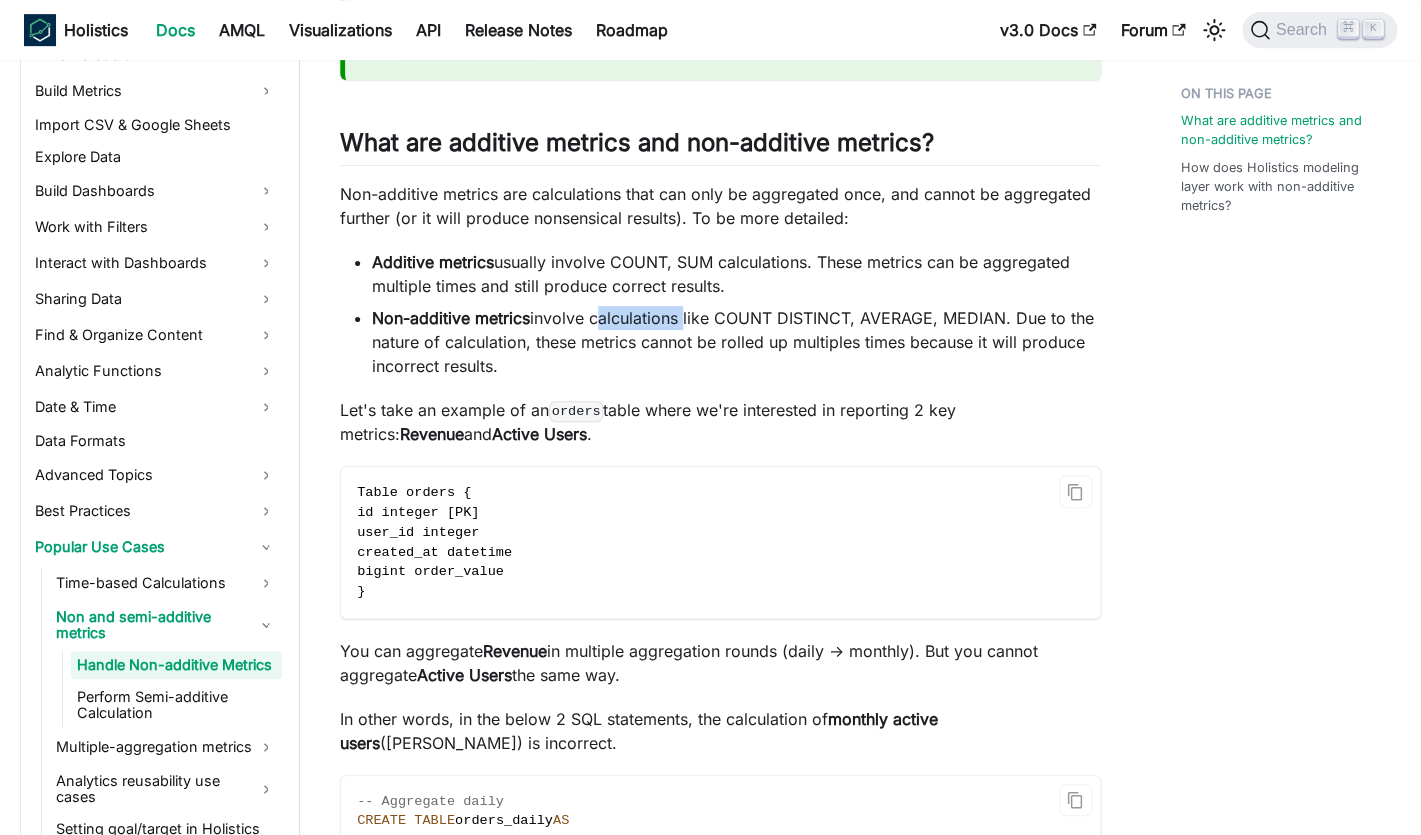 click on "Non-additive metrics  involve calculations like COUNT DISTINCT, AVERAGE, MEDIAN. Due to the nature of calculation, these metrics cannot be rolled up multiples times because it will produce incorrect results." at bounding box center (736, 342) 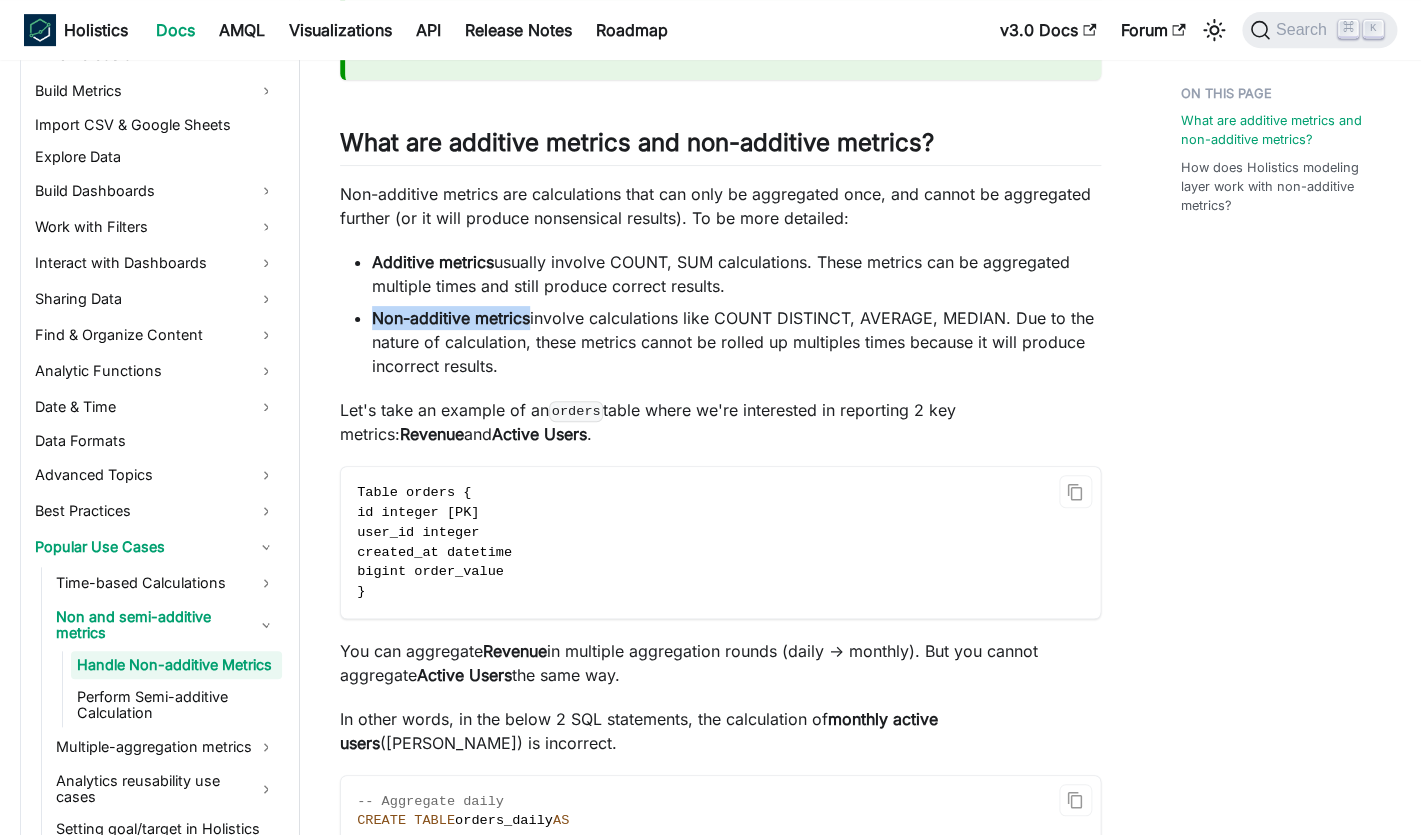click on "Non-additive metrics  involve calculations like COUNT DISTINCT, AVERAGE, MEDIAN. Due to the nature of calculation, these metrics cannot be rolled up multiples times because it will produce incorrect results." at bounding box center (736, 342) 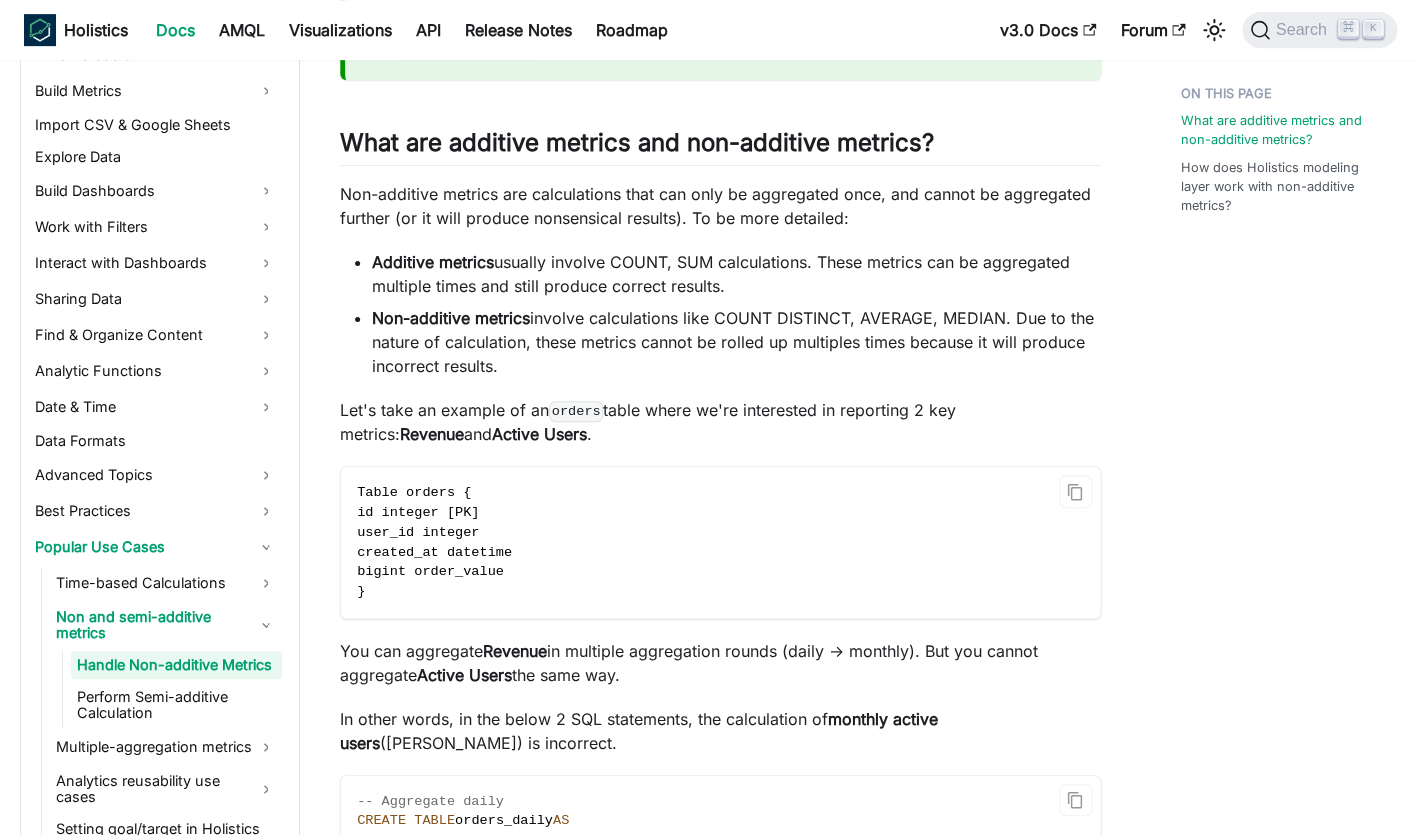 click on "Handle Non-additive Metrics Knowledge Checkpoint A grasp of these concepts will help you understand this documentation better: Holistics Modeling Layer Dimensions & measures What is a Metric? What are additive metrics and non-additive metrics? ​ Non-additive metrics are calculations that can only be aggregated once, and cannot be aggregated further (or it will produce nonsensical results). To be more detailed: Additive metrics  usually involve COUNT, SUM calculations. These metrics can be aggregated multiple times and still produce correct results.  Non-additive metrics  involve calculations like COUNT DISTINCT, AVERAGE, MEDIAN. Due to the nature of calculation, these metrics cannot be rolled up multiples times because it will produce incorrect results.  Let's take an example of an  orders  table where we're interested in reporting 2 key metrics:  Revenue  and  Active Users . Table orders {   id integer [PK]   user_id integer   created_at datetime   bigint order_value } You can aggregate  Revenue CREATE" at bounding box center (720, 1180) 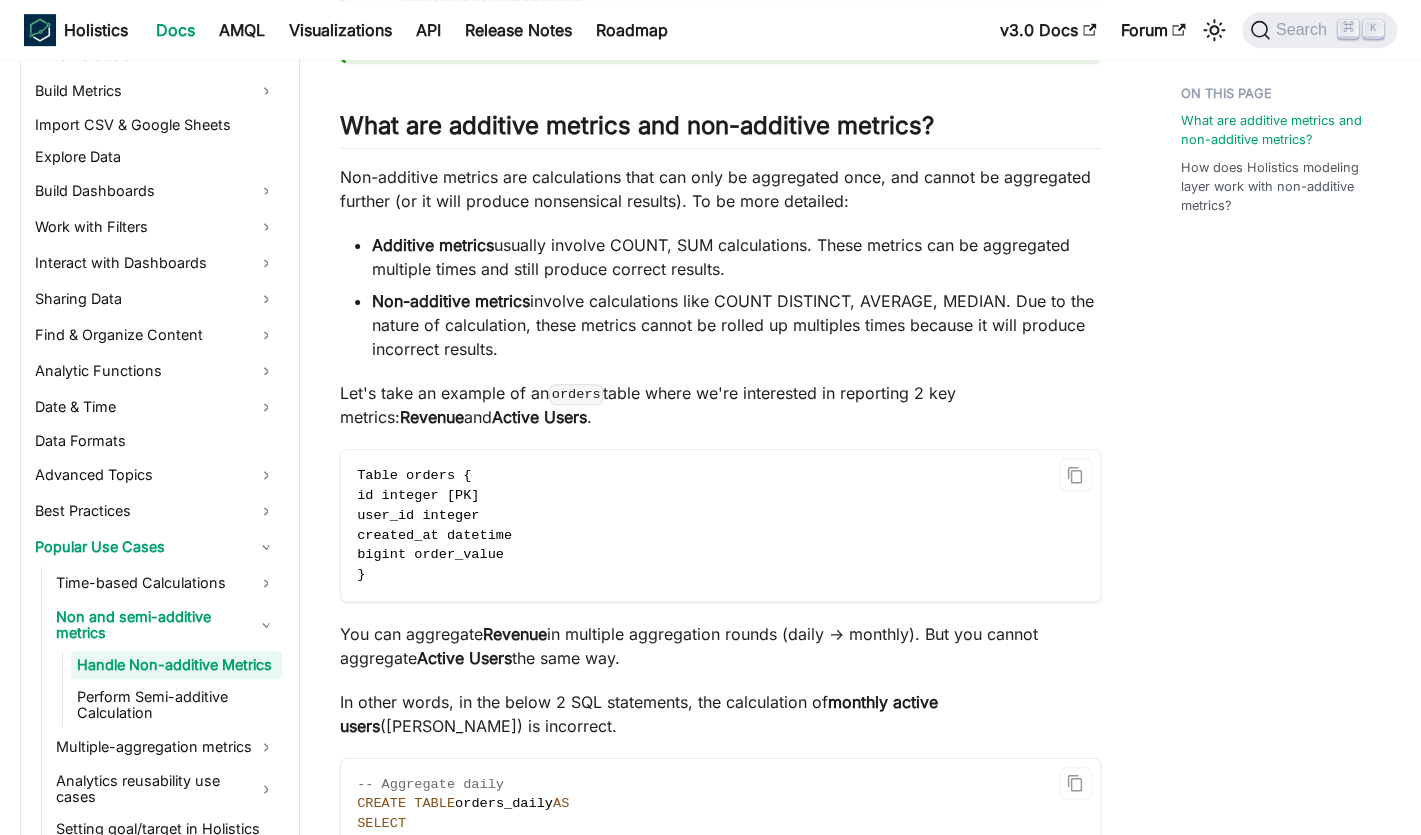 scroll, scrollTop: 360, scrollLeft: 0, axis: vertical 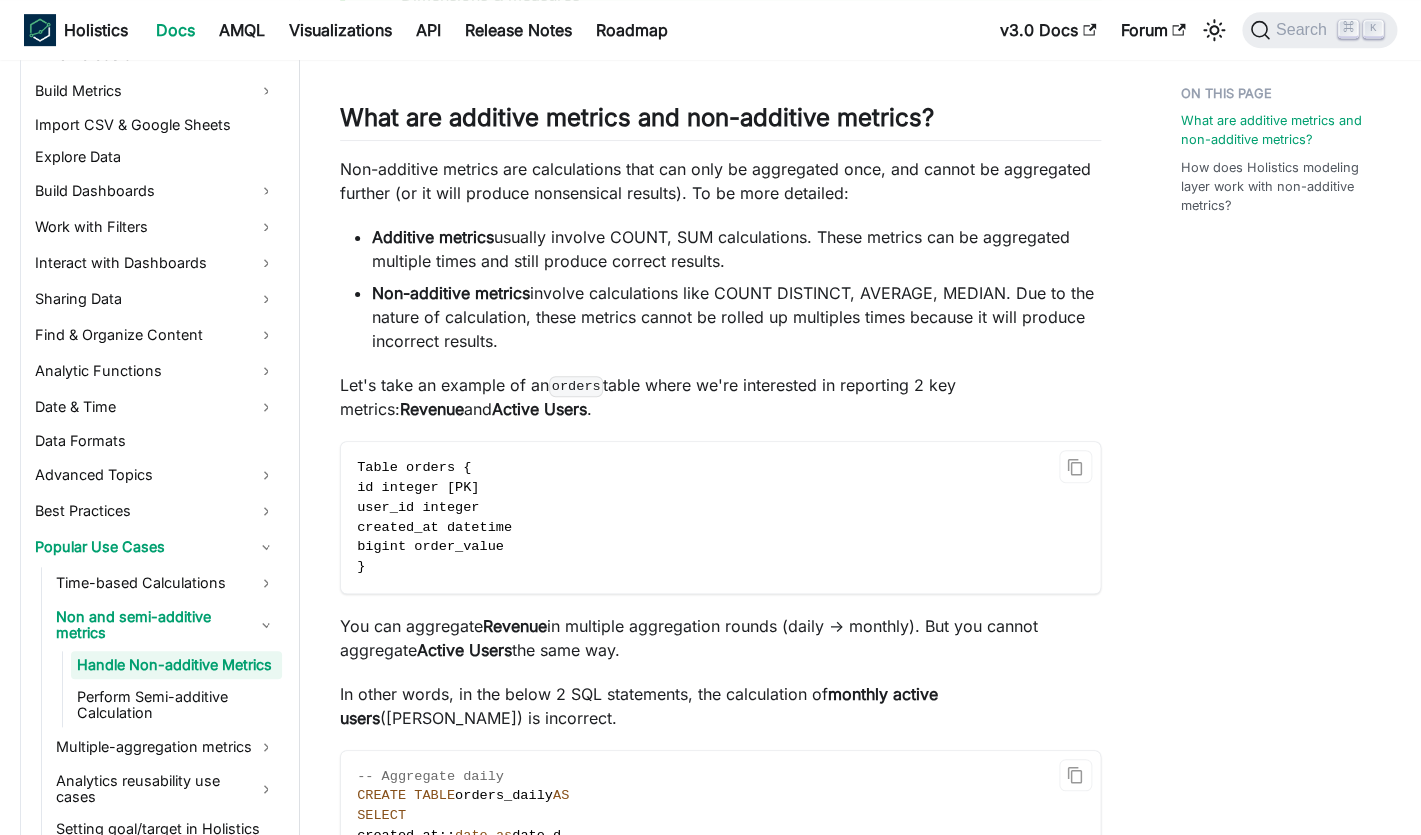 click on "Let's take an example of an  orders  table where we're interested in reporting 2 key metrics:  Revenue  and  Active Users ." at bounding box center [720, 397] 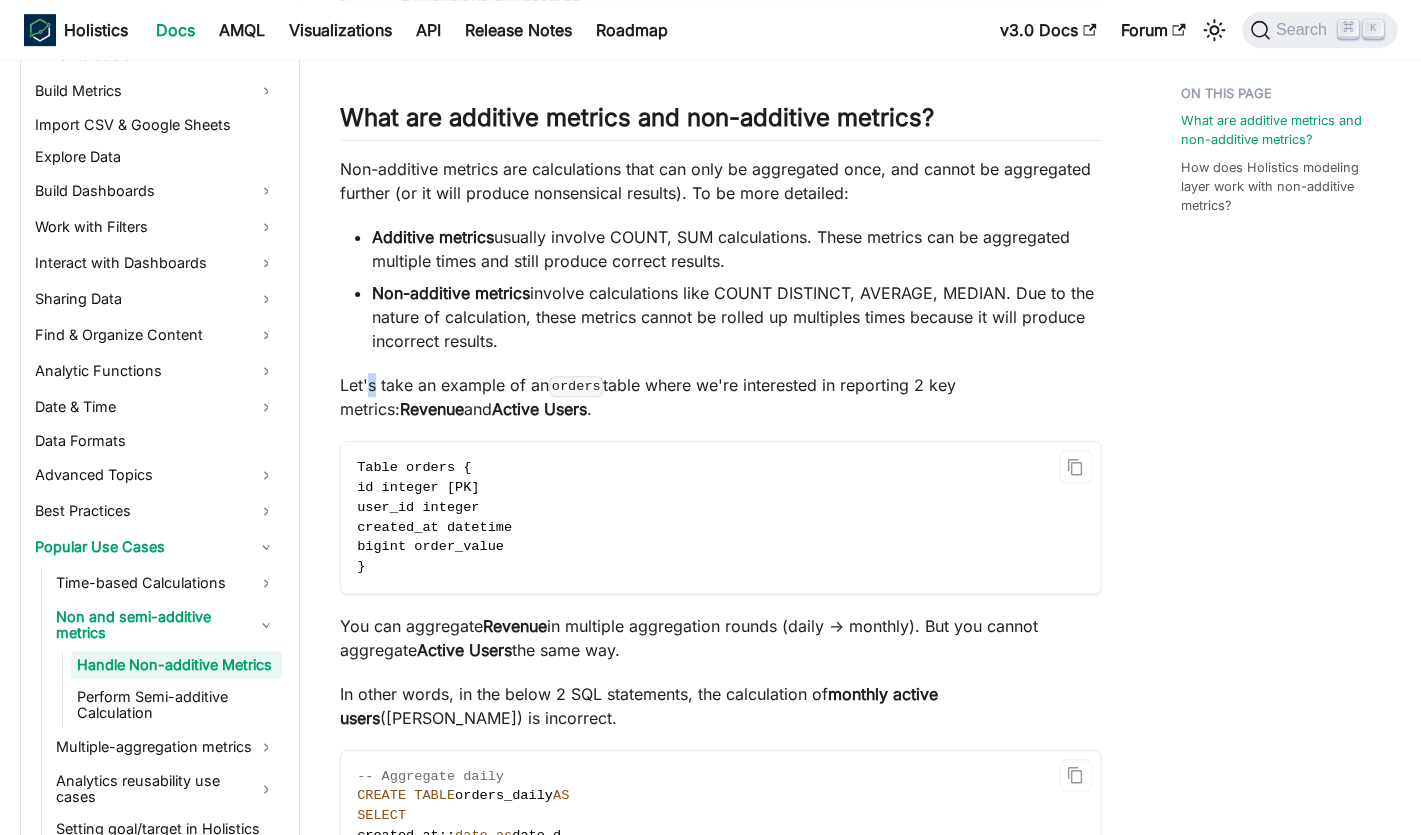click on "Let's take an example of an  orders  table where we're interested in reporting 2 key metrics:  Revenue  and  Active Users ." at bounding box center (720, 397) 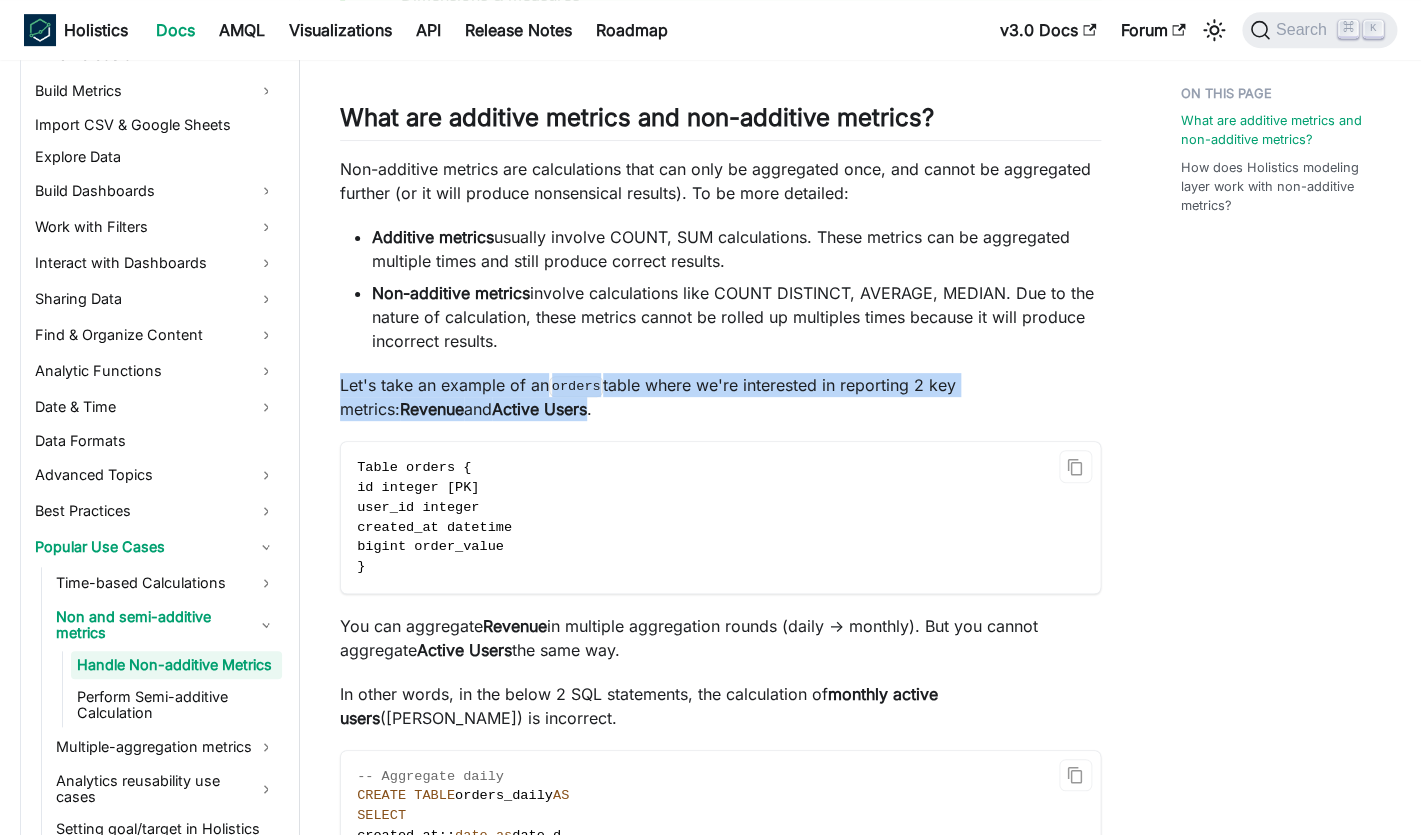 click on "Let's take an example of an  orders  table where we're interested in reporting 2 key metrics:  Revenue  and  Active Users ." at bounding box center (720, 397) 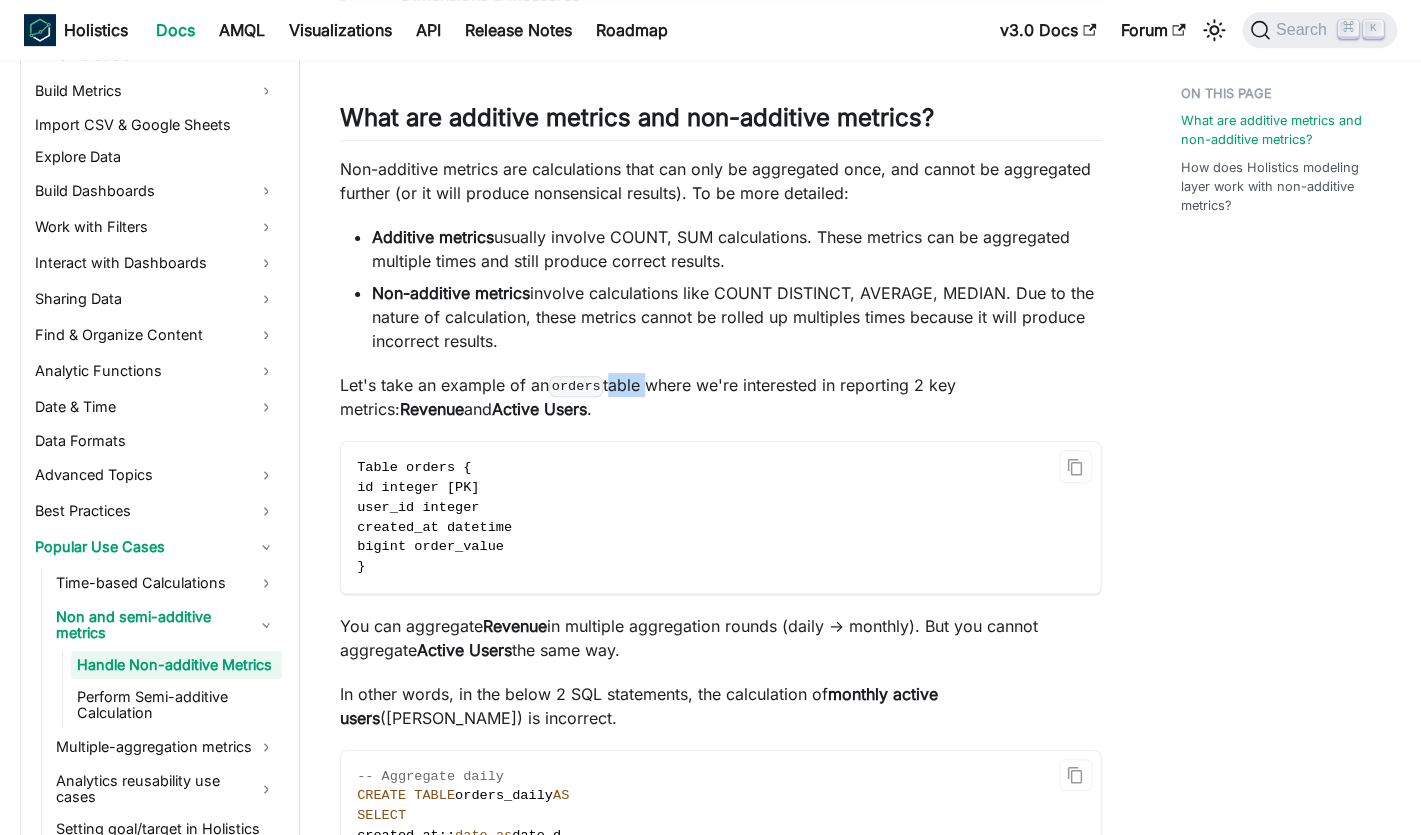 click on "Let's take an example of an  orders  table where we're interested in reporting 2 key metrics:  Revenue  and  Active Users ." at bounding box center [720, 397] 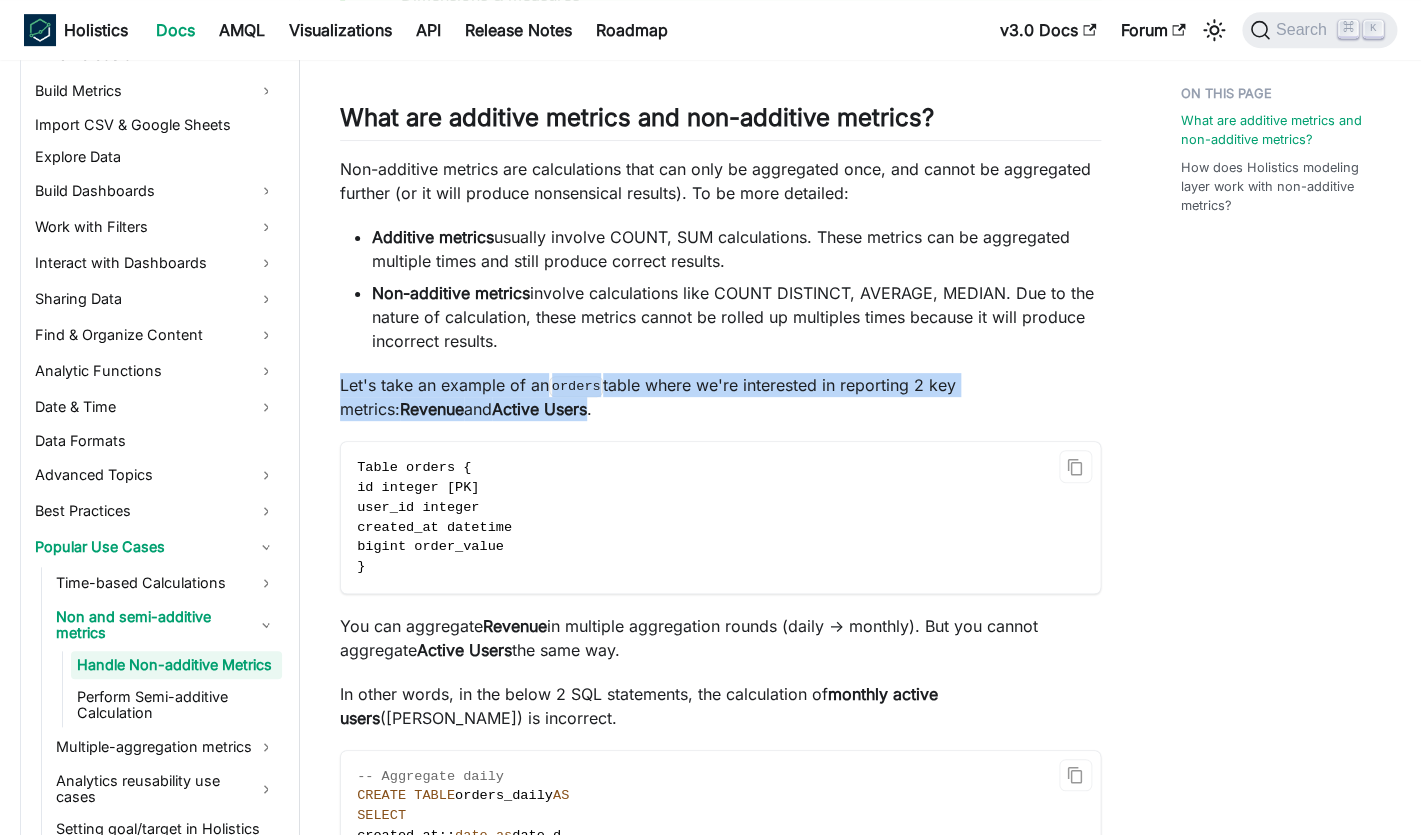click on "Let's take an example of an  orders  table where we're interested in reporting 2 key metrics:  Revenue  and  Active Users ." at bounding box center [720, 397] 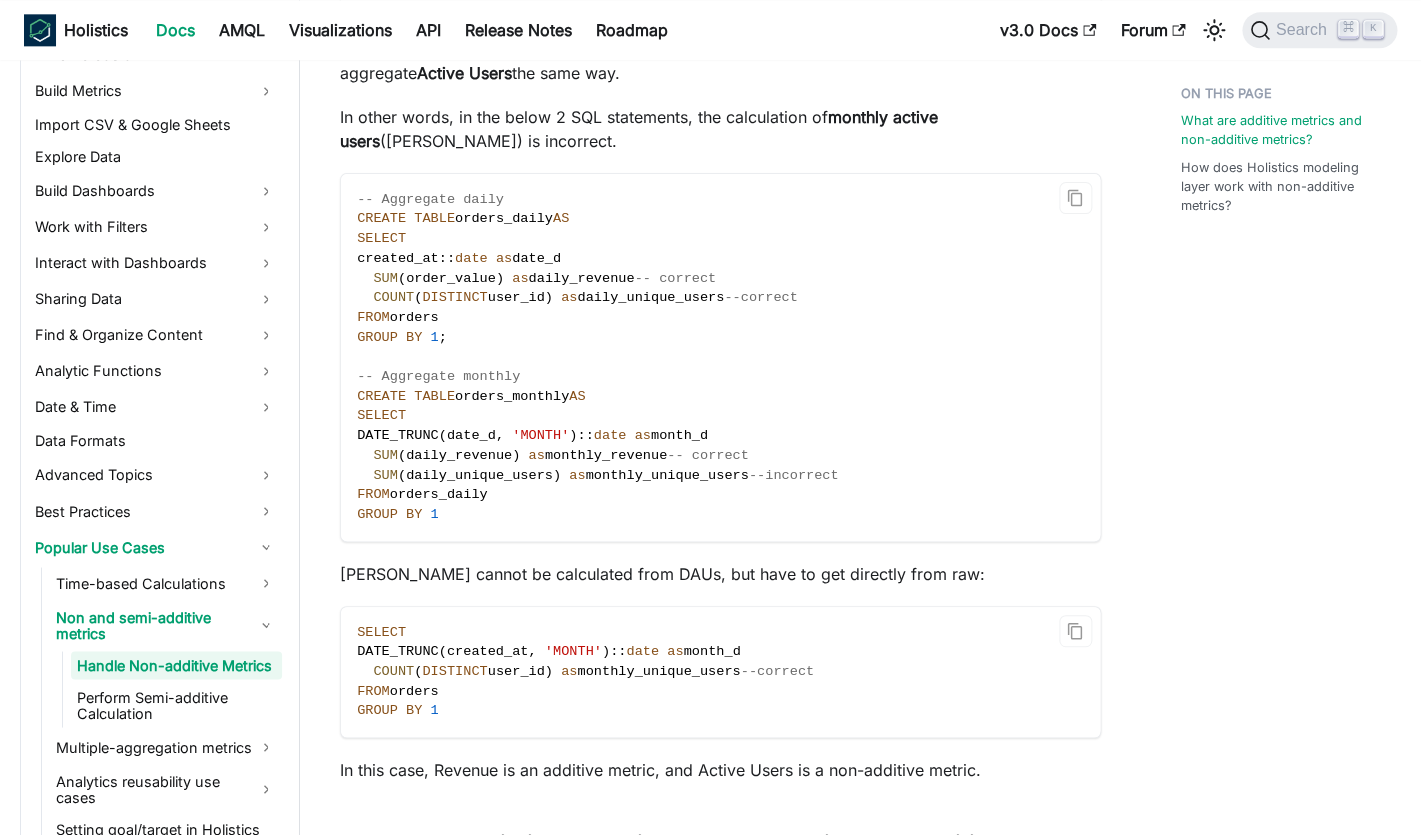 scroll, scrollTop: 939, scrollLeft: 0, axis: vertical 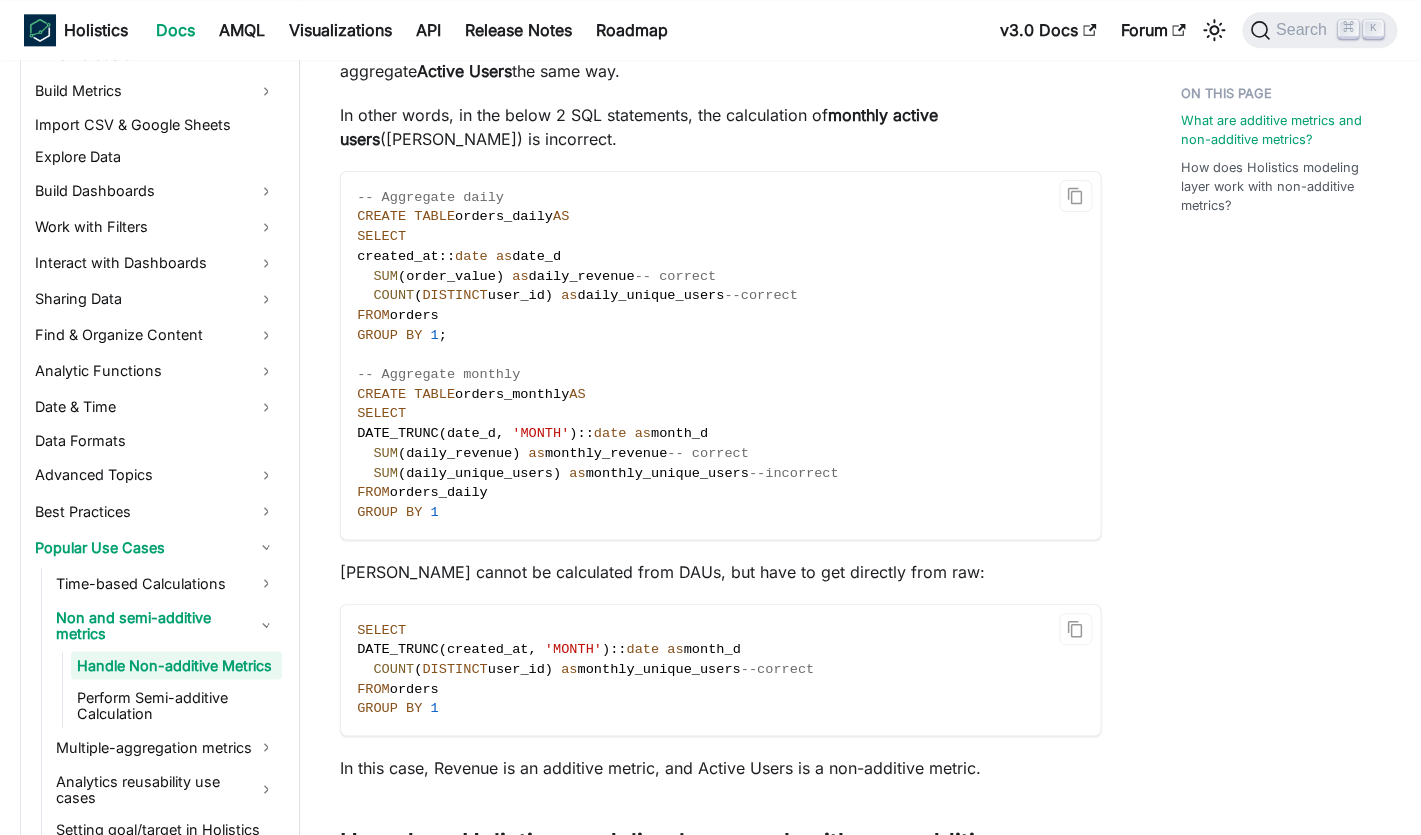 drag, startPoint x: 412, startPoint y: 372, endPoint x: 426, endPoint y: 412, distance: 42.379242 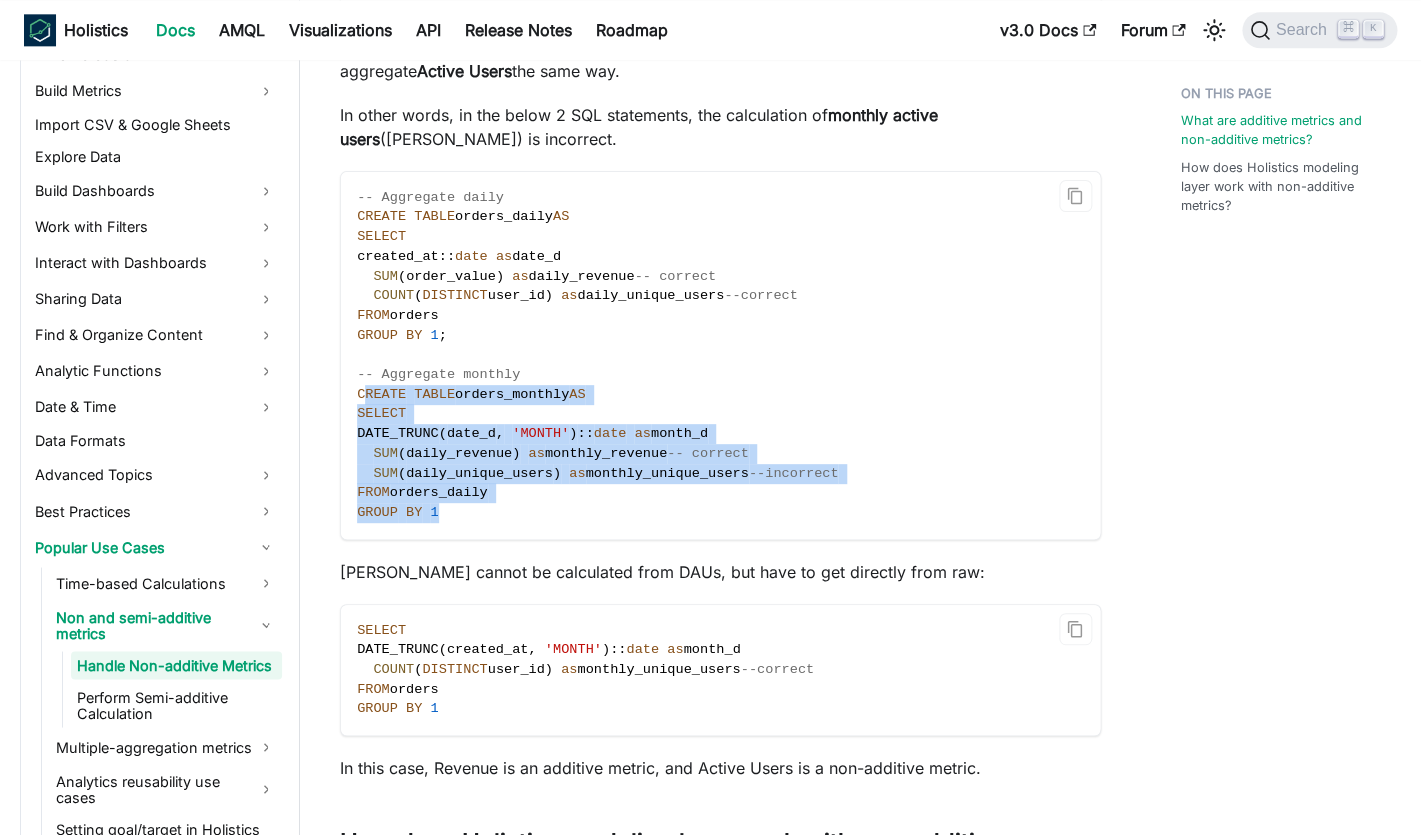drag, startPoint x: 364, startPoint y: 399, endPoint x: 442, endPoint y: 522, distance: 145.64684 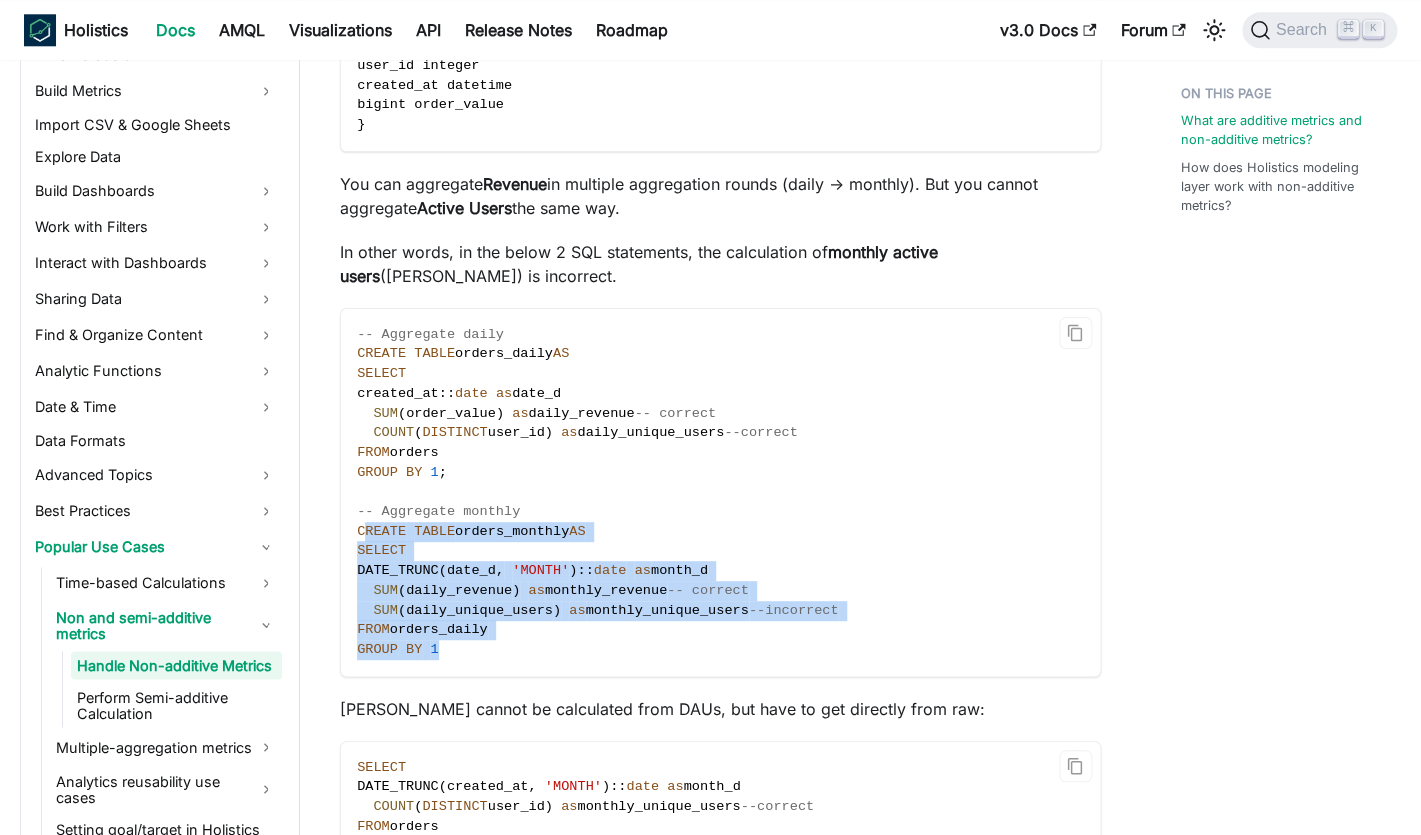 scroll, scrollTop: 804, scrollLeft: 0, axis: vertical 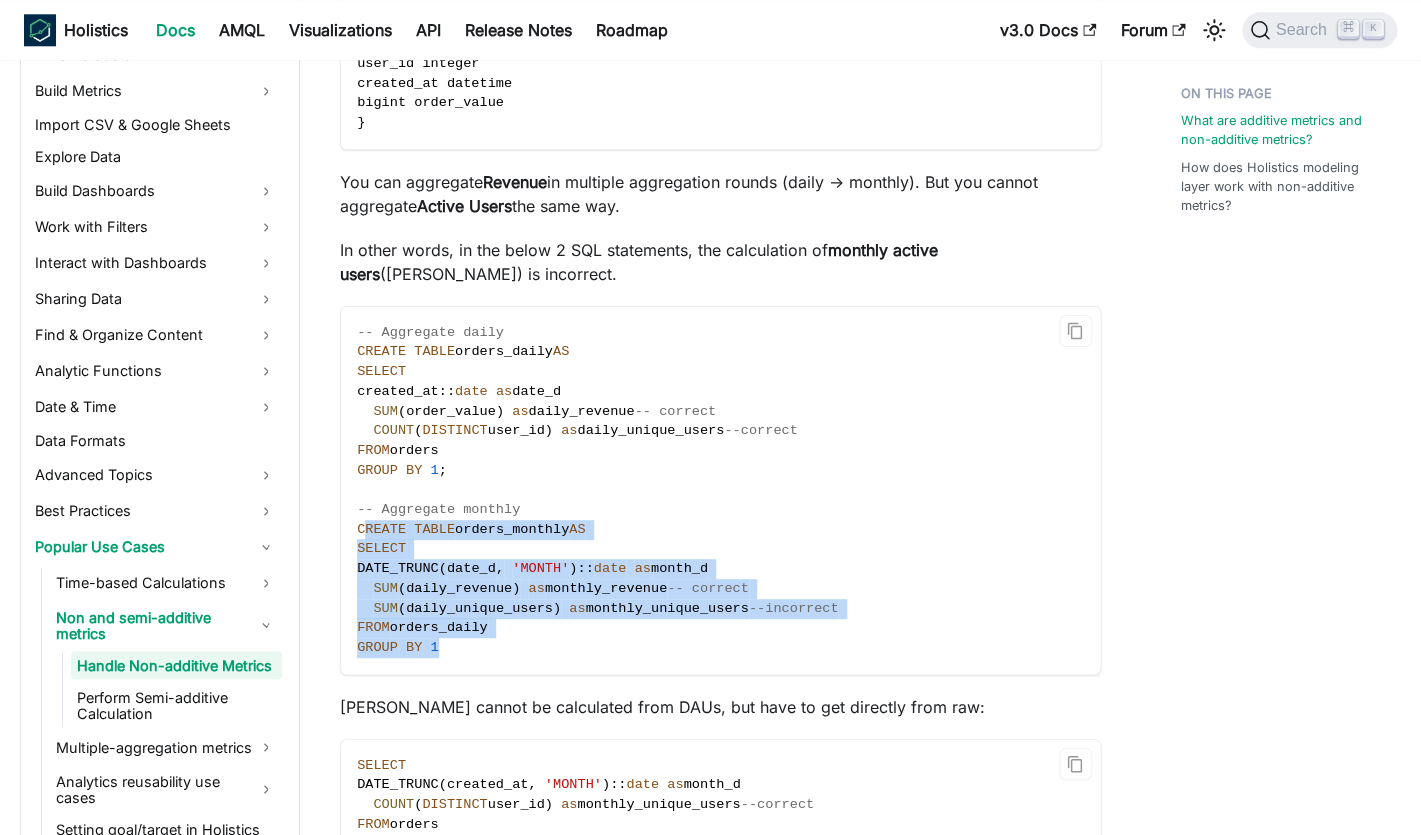 click on "-- Aggregate daily CREATE   TABLE  orders_daily  AS SELECT   created_at:: date   as  date_d    SUM ( order_value )   as  daily_revenue  -- correct    COUNT ( DISTINCT  user_id )   as  daily_unique_users  --correct FROM  orders GROUP   BY   1 ; -- Aggregate monthly CREATE   TABLE  orders_monthly  AS SELECT   DATE_TRUNC ( date_d ,   'MONTH' ) :: date   as  month_d    SUM ( daily_revenue )   as  monthly_revenue  -- correct    SUM ( daily_unique_users )   as  monthly_unique_users  --incorrect FROM  orders_daily GROUP   BY   1" at bounding box center [720, 490] 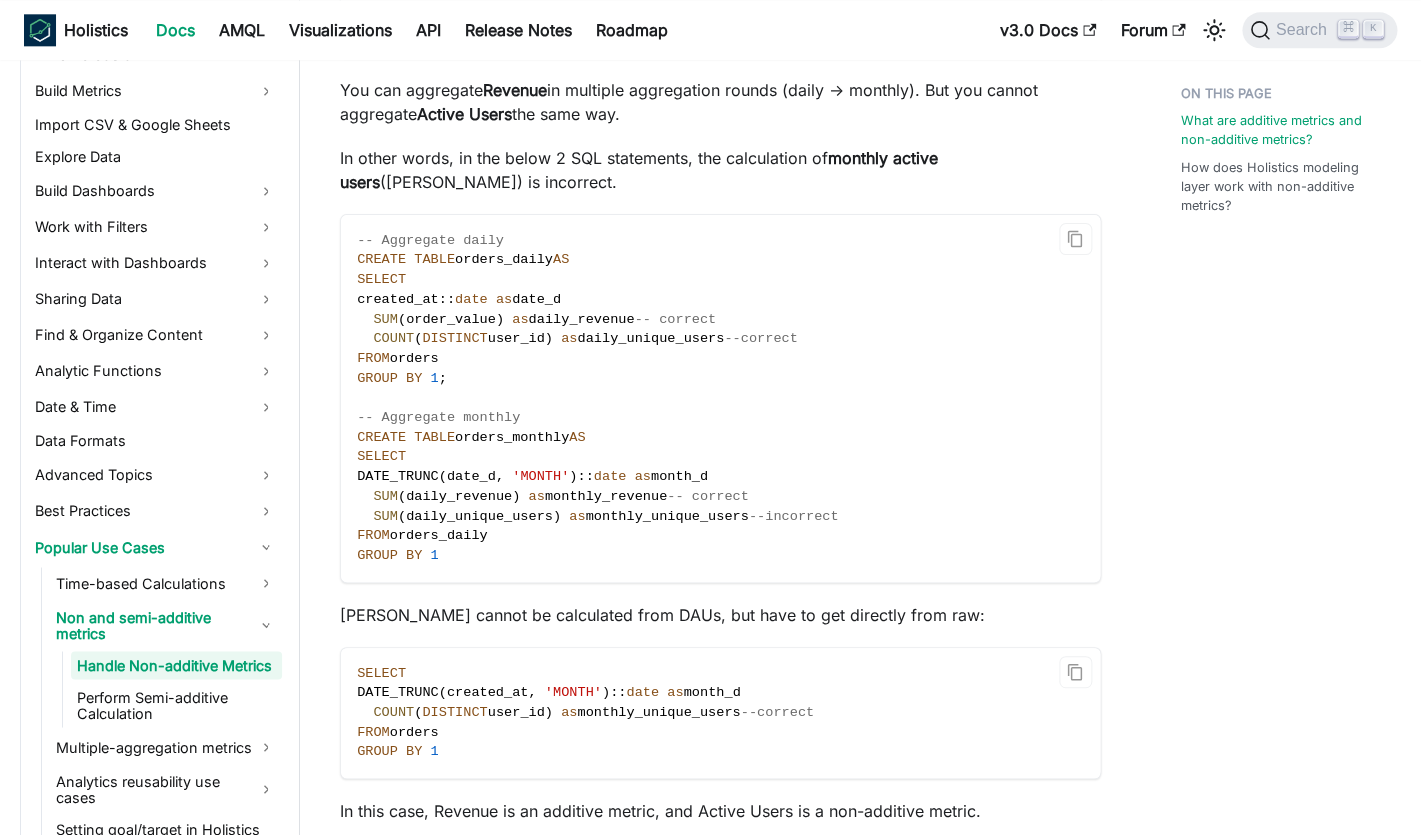 scroll, scrollTop: 897, scrollLeft: 0, axis: vertical 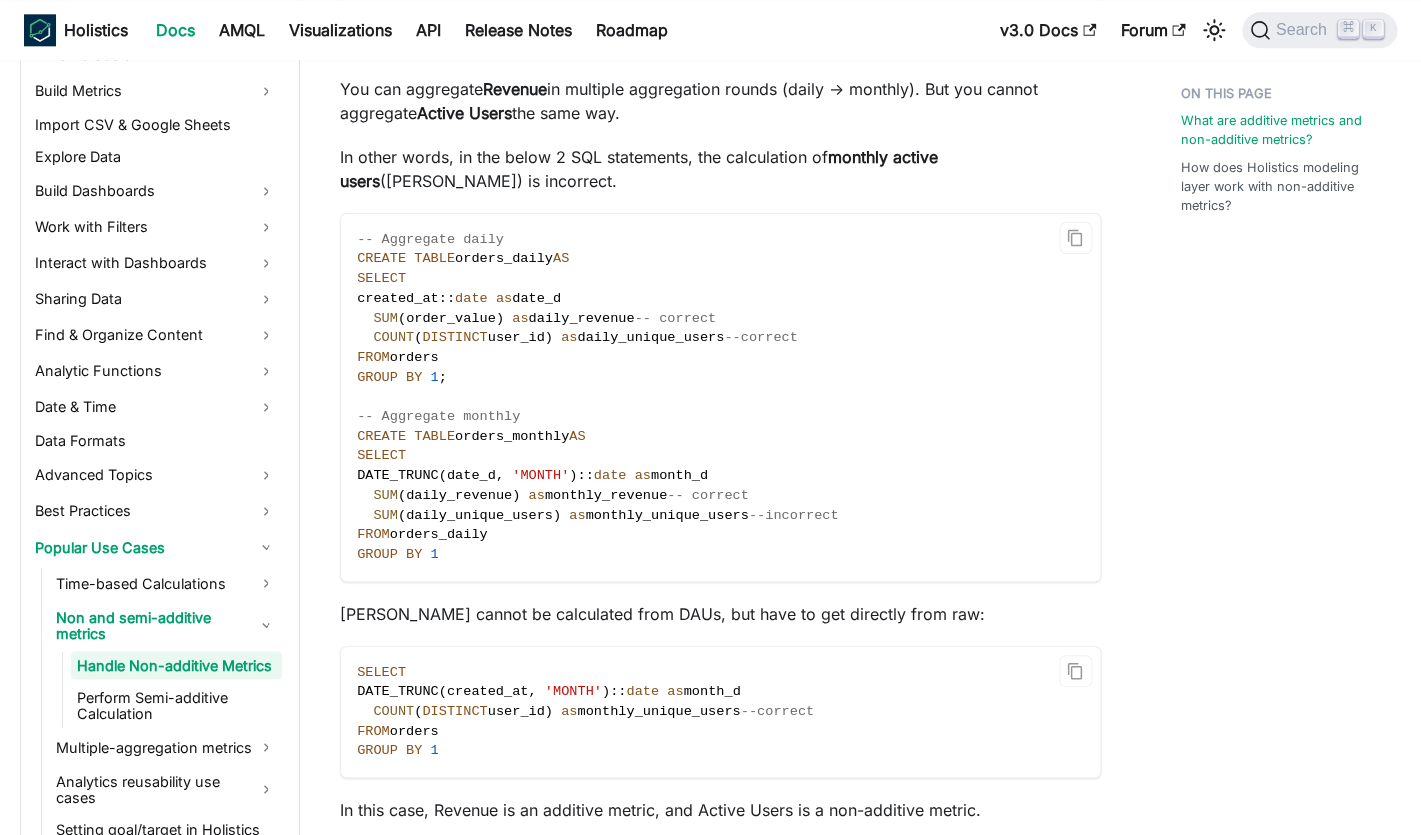 click on "daily_unique_users" at bounding box center (479, 515) 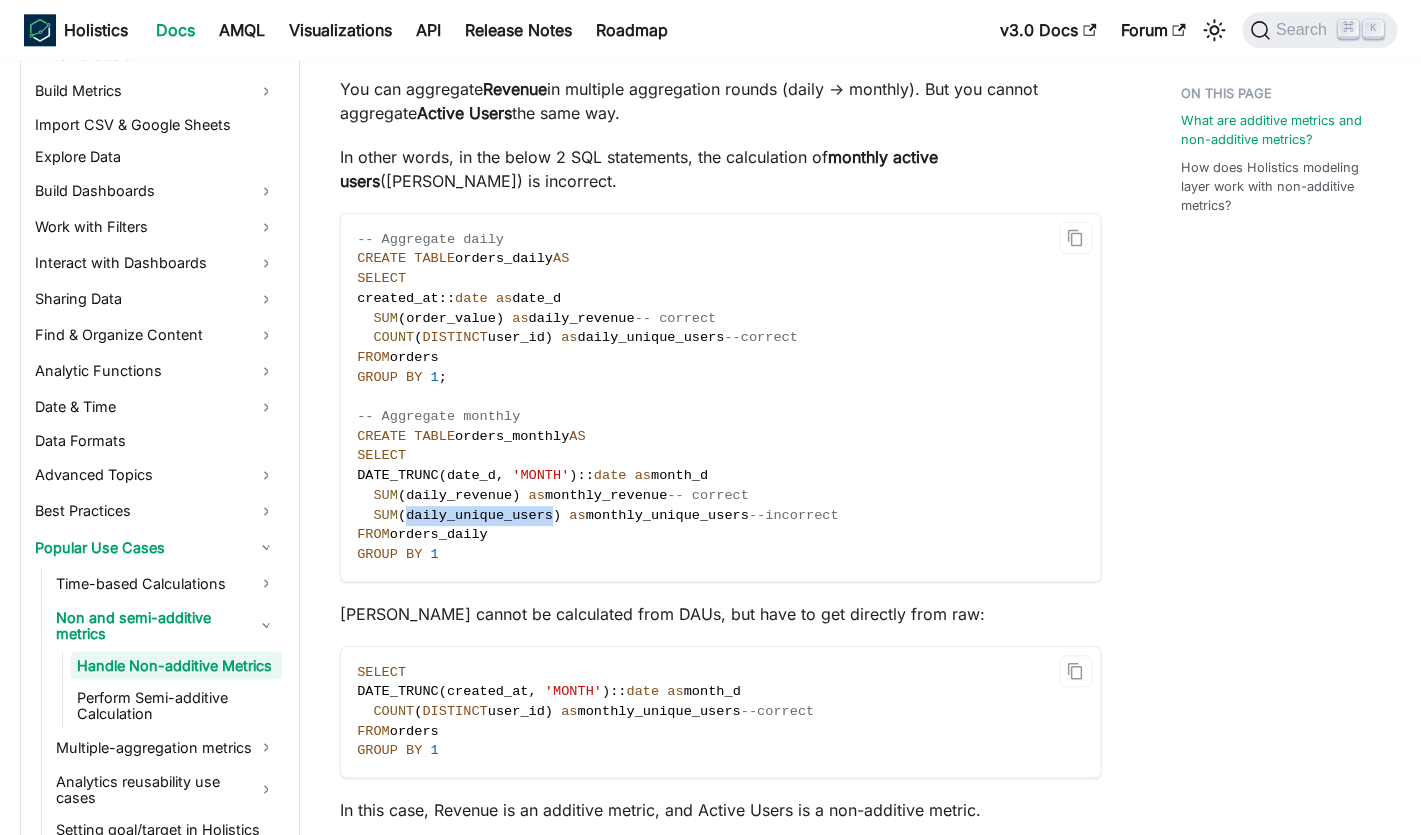 click on "daily_unique_users" at bounding box center [479, 515] 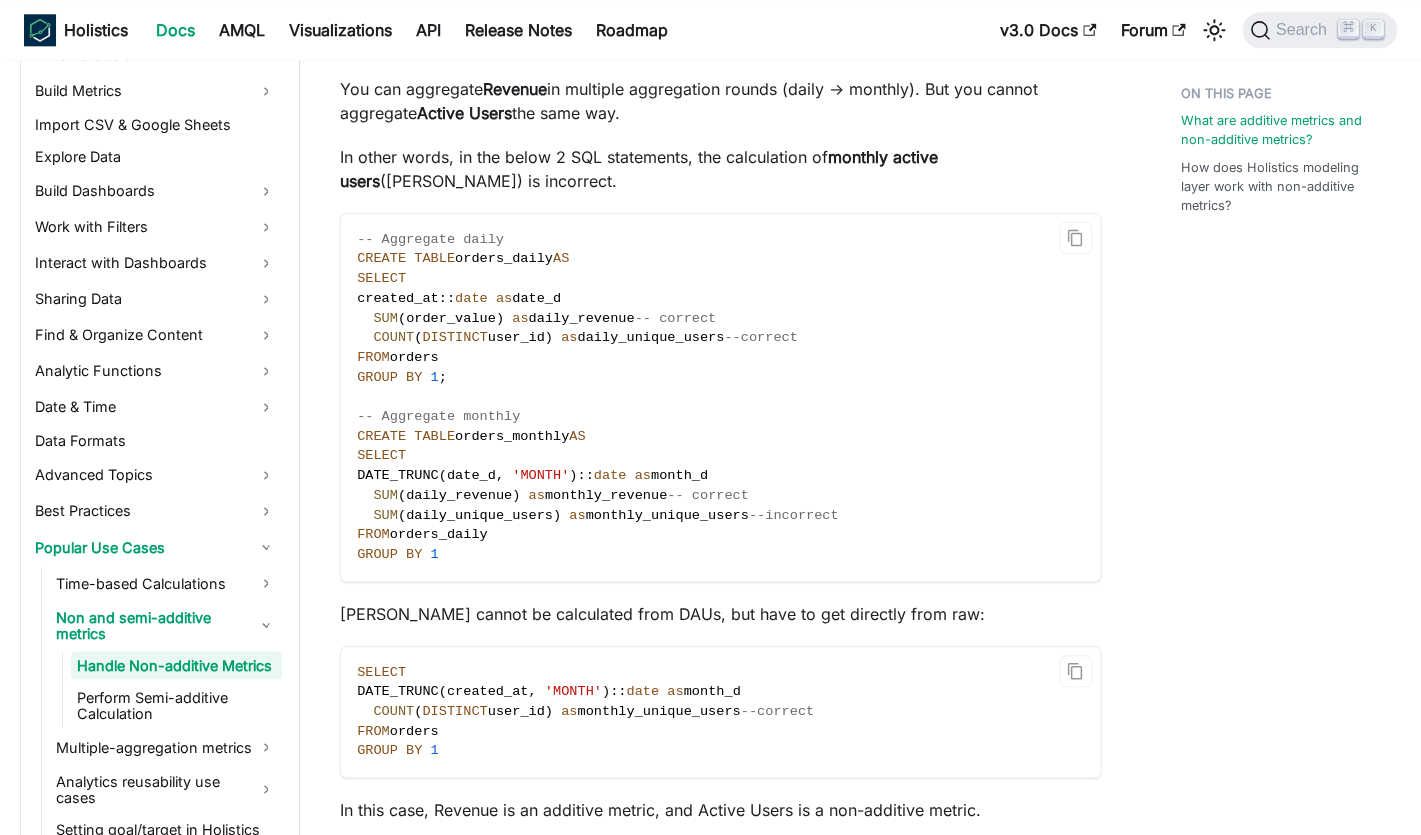 click on "orders_daily" at bounding box center [439, 534] 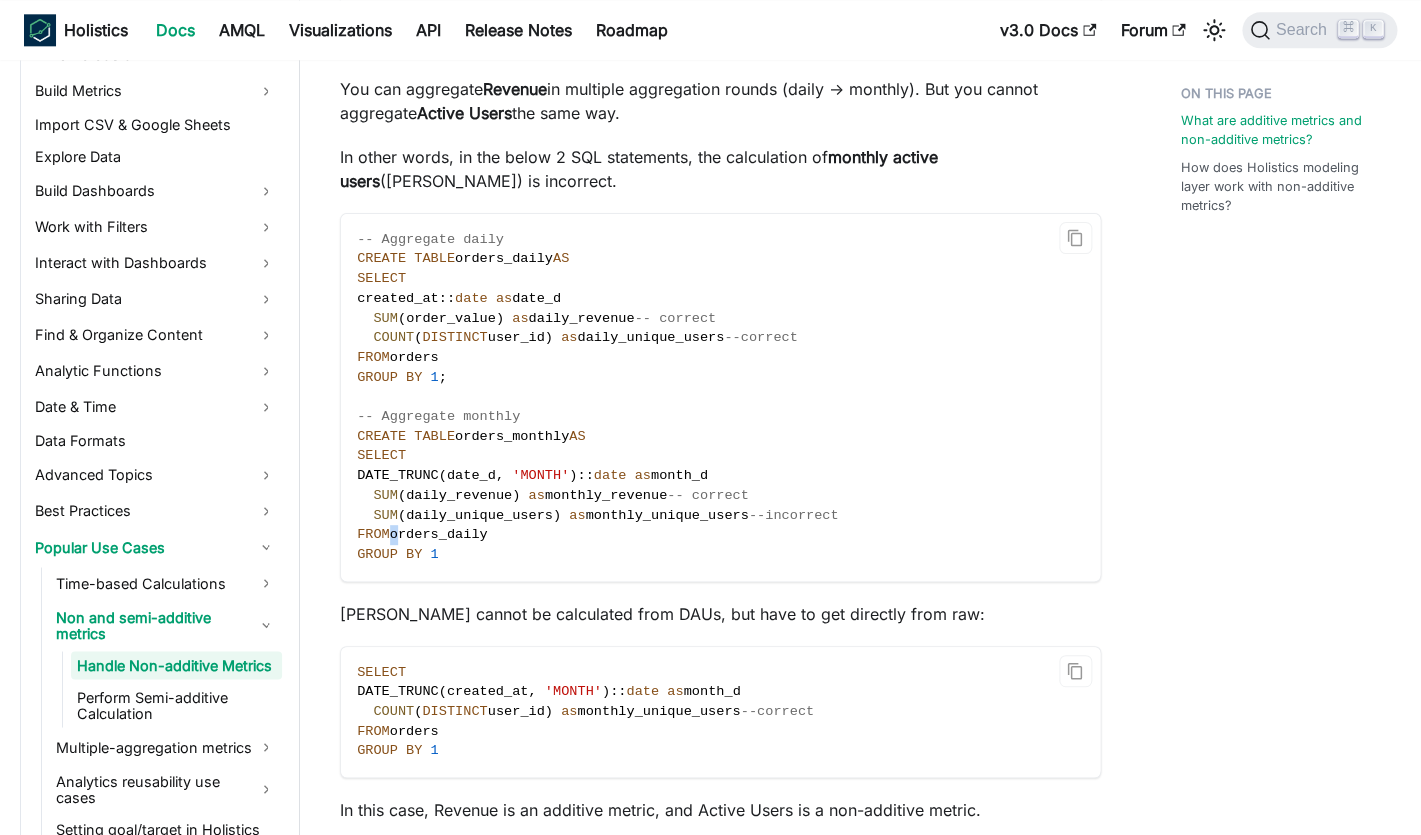 click on "orders_daily" at bounding box center (439, 534) 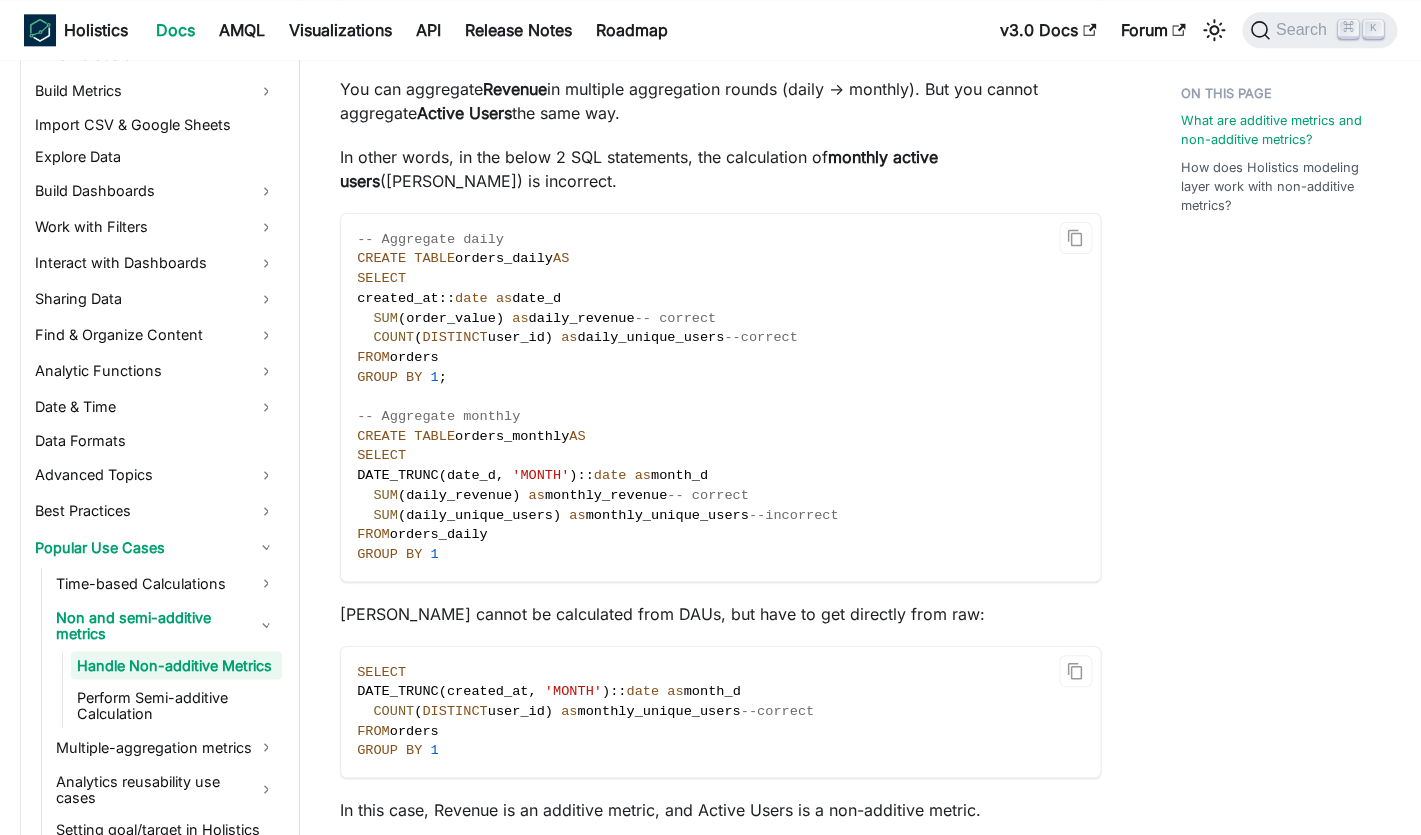 click on "Handle Non-additive Metrics Knowledge Checkpoint A grasp of these concepts will help you understand this documentation better: Holistics Modeling Layer Dimensions & measures What is a Metric? What are additive metrics and non-additive metrics? ​ Non-additive metrics are calculations that can only be aggregated once, and cannot be aggregated further (or it will produce nonsensical results). To be more detailed: Additive metrics  usually involve COUNT, SUM calculations. These metrics can be aggregated multiple times and still produce correct results.  Non-additive metrics  involve calculations like COUNT DISTINCT, AVERAGE, MEDIAN. Due to the nature of calculation, these metrics cannot be rolled up multiples times because it will produce incorrect results.  Let's take an example of an  orders  table where we're interested in reporting 2 key metrics:  Revenue  and  Active Users . Table orders {   id integer [PK]   user_id integer   created_at datetime   bigint order_value } You can aggregate  Revenue CREATE" at bounding box center [720, 618] 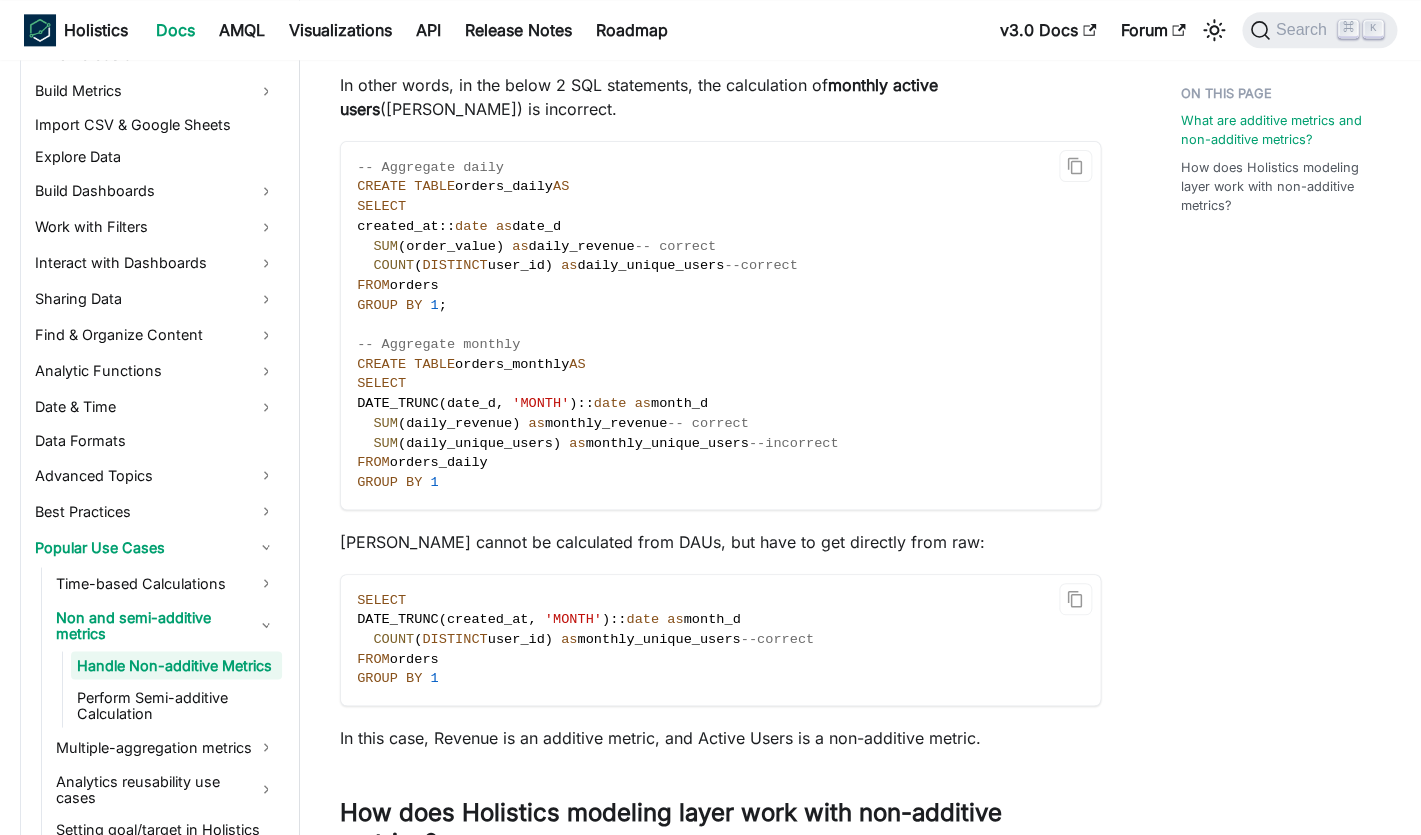 scroll, scrollTop: 999, scrollLeft: 0, axis: vertical 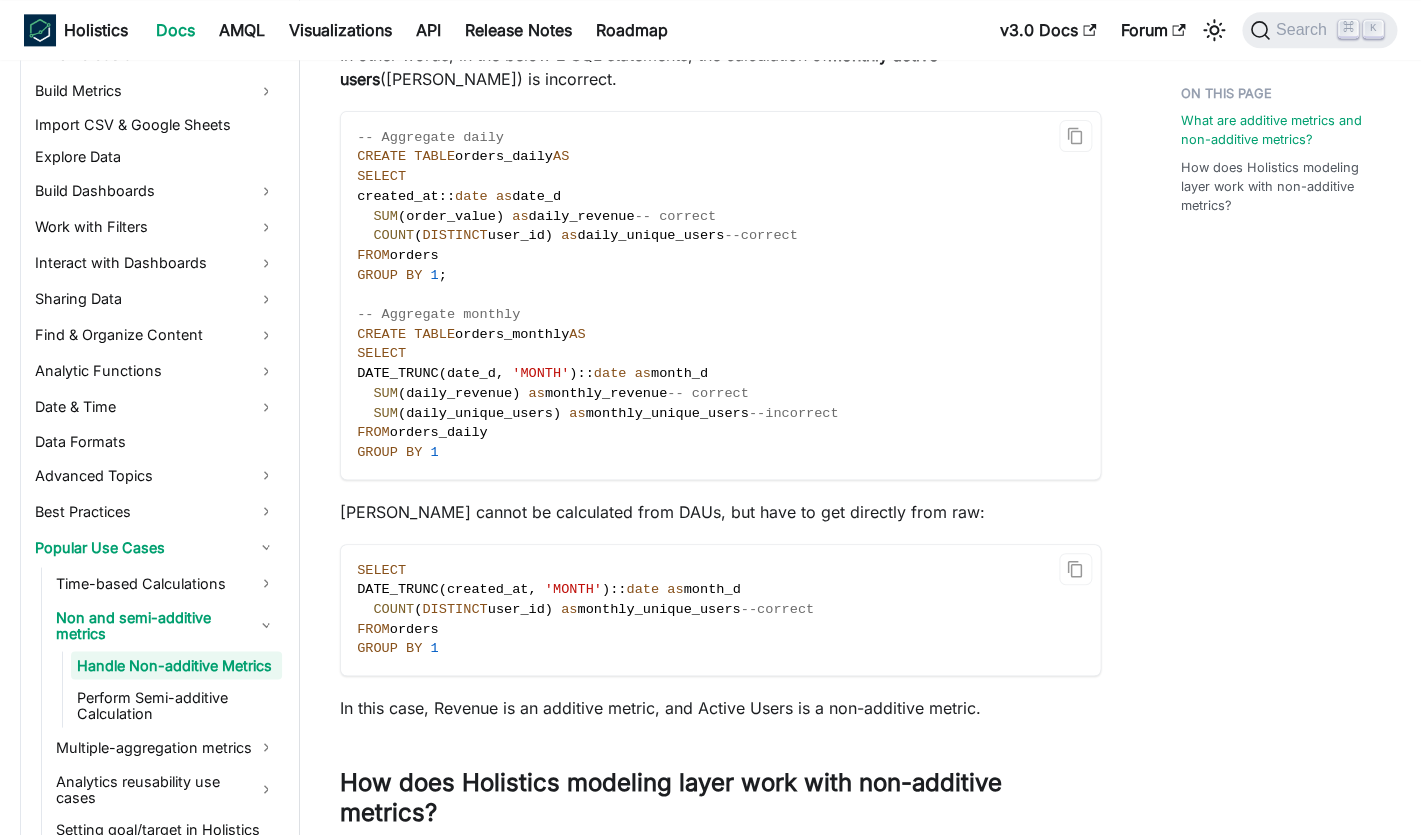 click on "MAUs cannot be calculated from DAUs, but have to get directly from raw:" at bounding box center (720, 512) 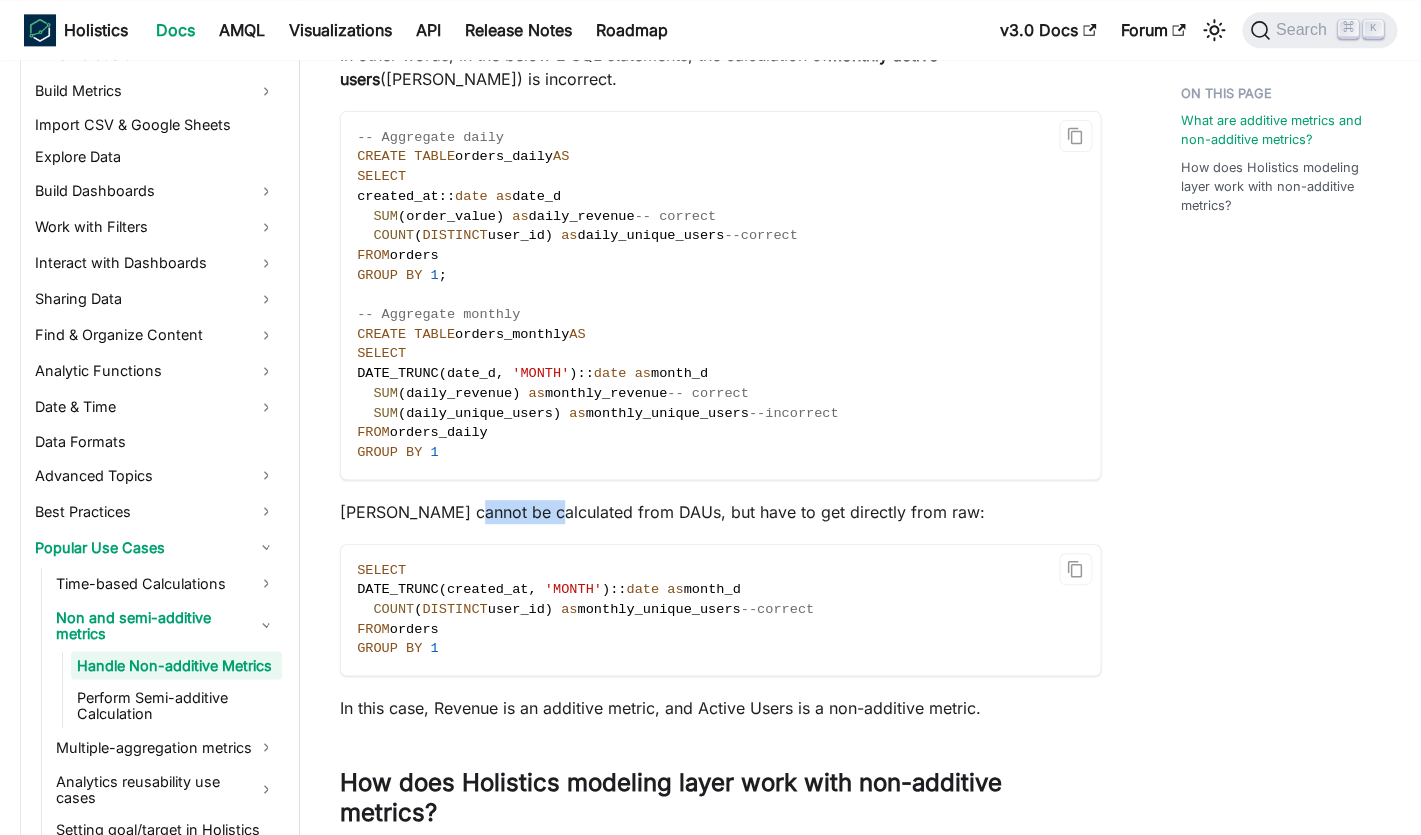 click on "MAUs cannot be calculated from DAUs, but have to get directly from raw:" at bounding box center (720, 512) 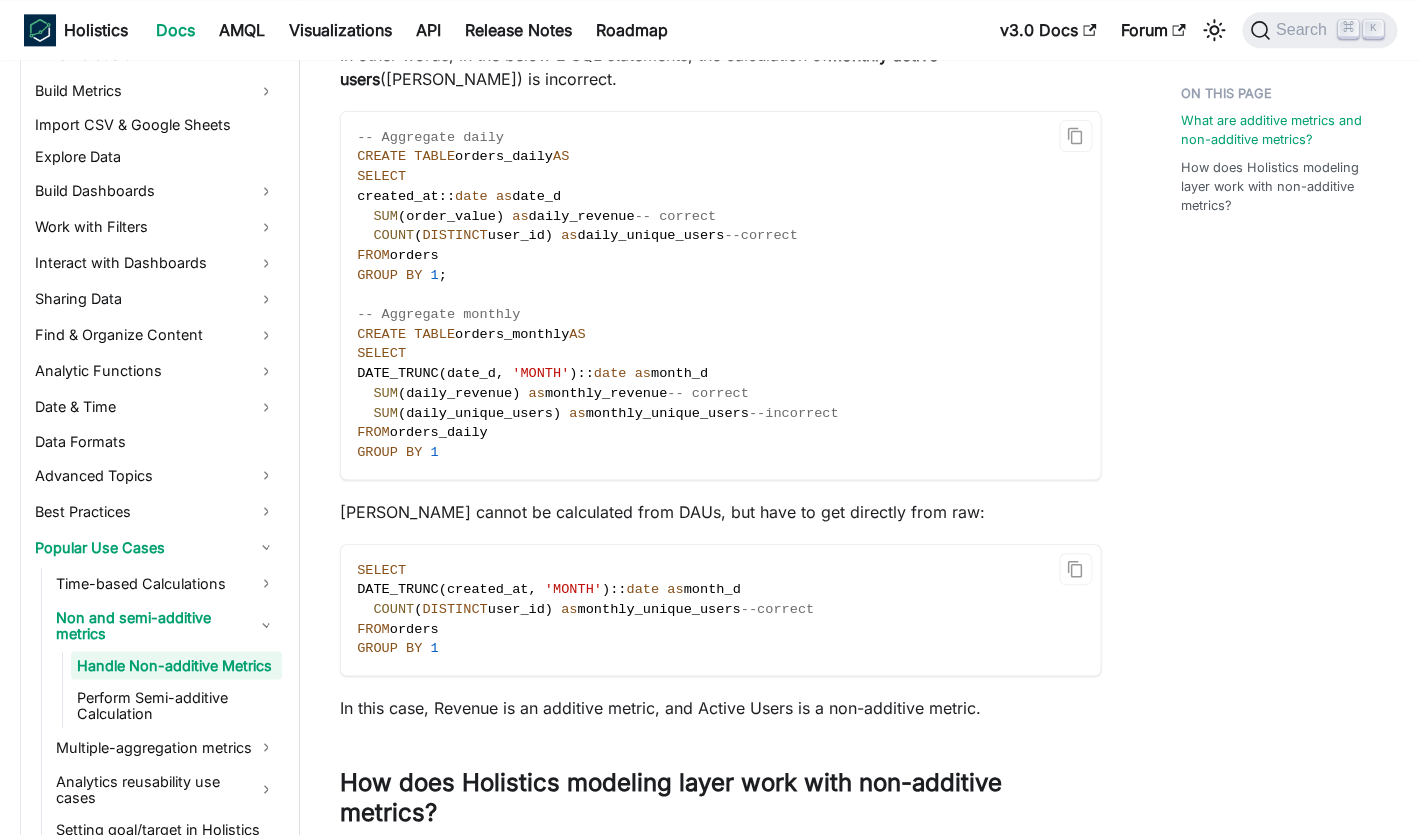 click on "MAUs cannot be calculated from DAUs, but have to get directly from raw:" at bounding box center [720, 512] 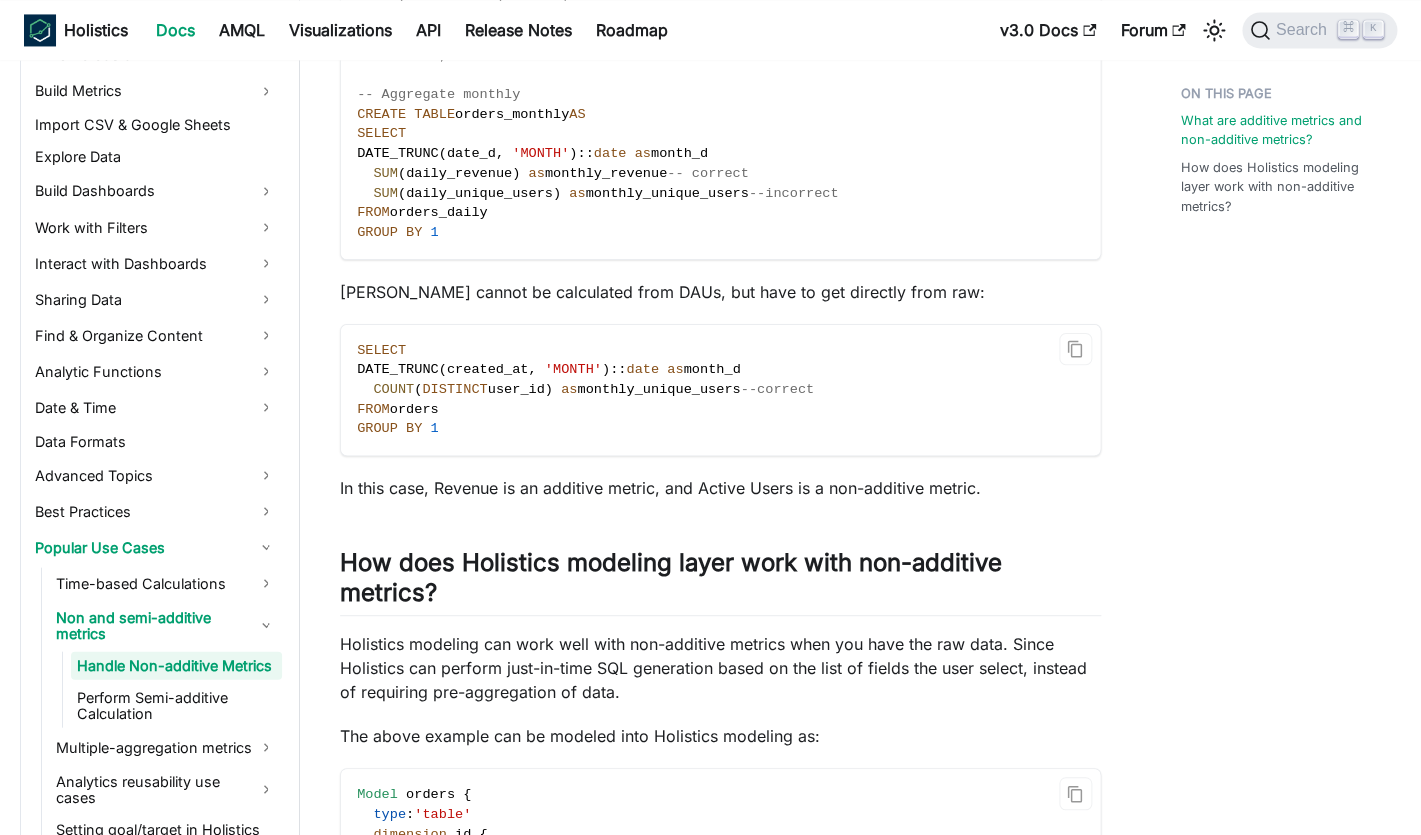 scroll, scrollTop: 1267, scrollLeft: 0, axis: vertical 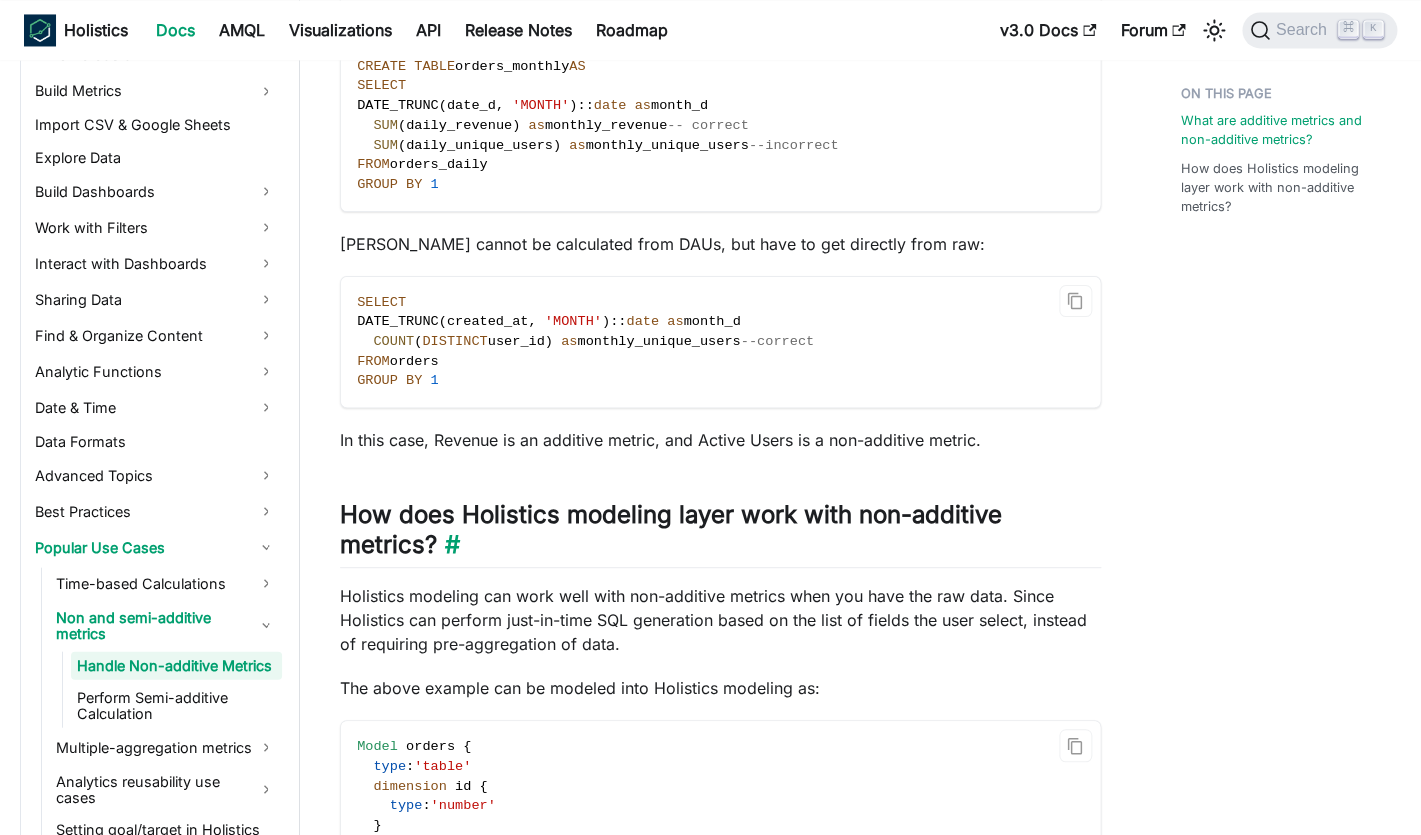 click on "How does Holistics modeling layer work with non-additive metrics? ​" at bounding box center [720, 534] 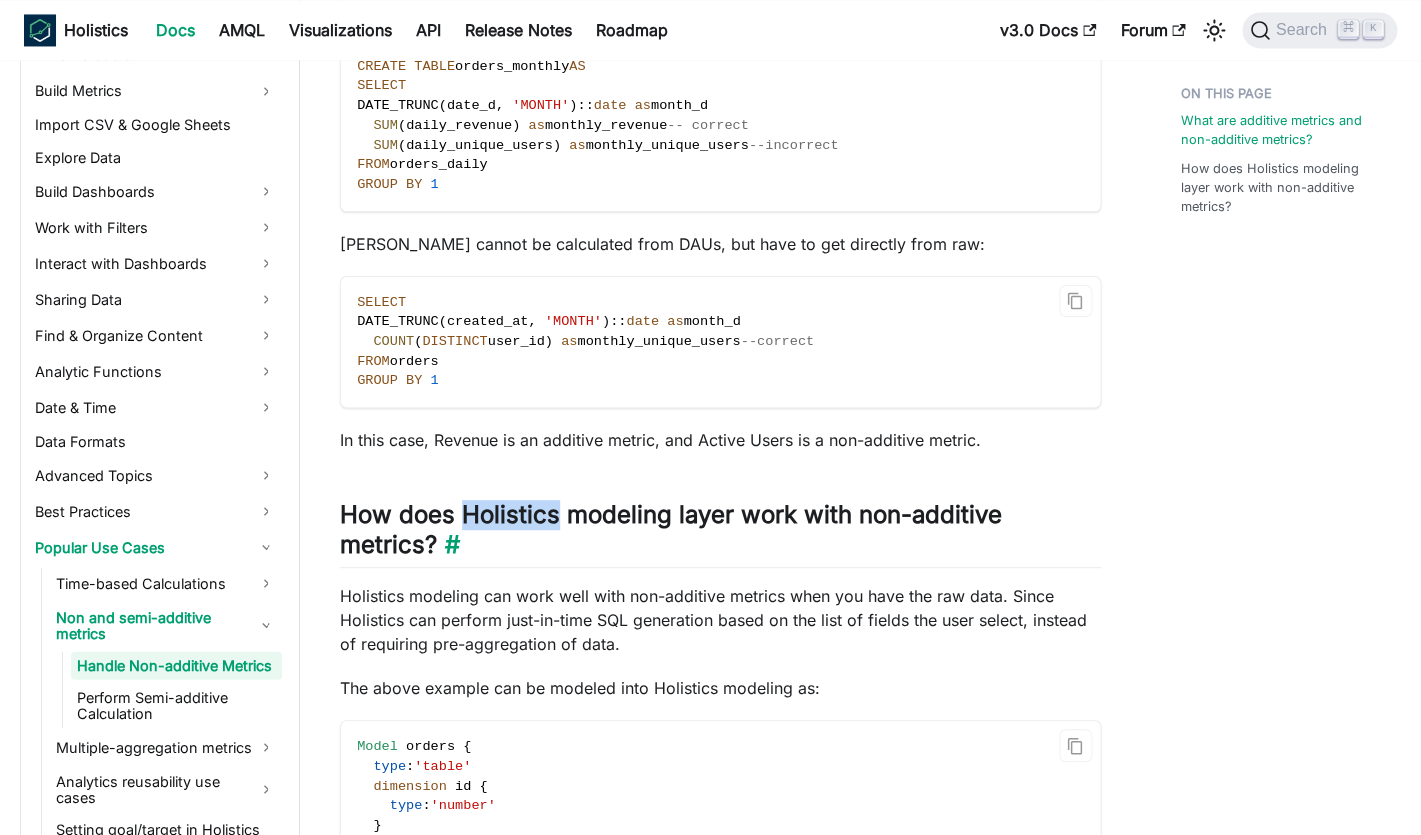 click on "How does Holistics modeling layer work with non-additive metrics? ​" at bounding box center [720, 534] 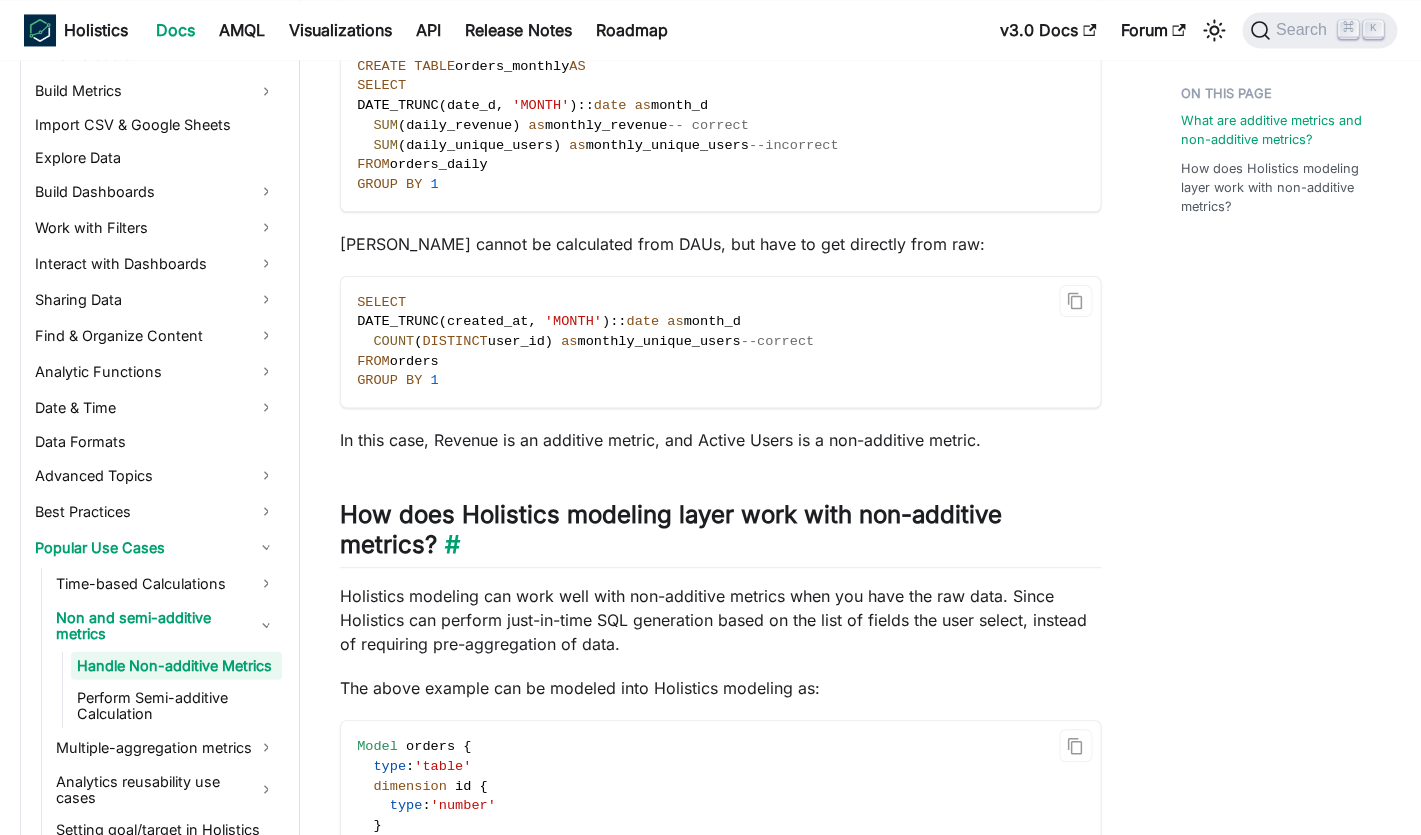 click on "How does Holistics modeling layer work with non-additive metrics? ​" at bounding box center (720, 534) 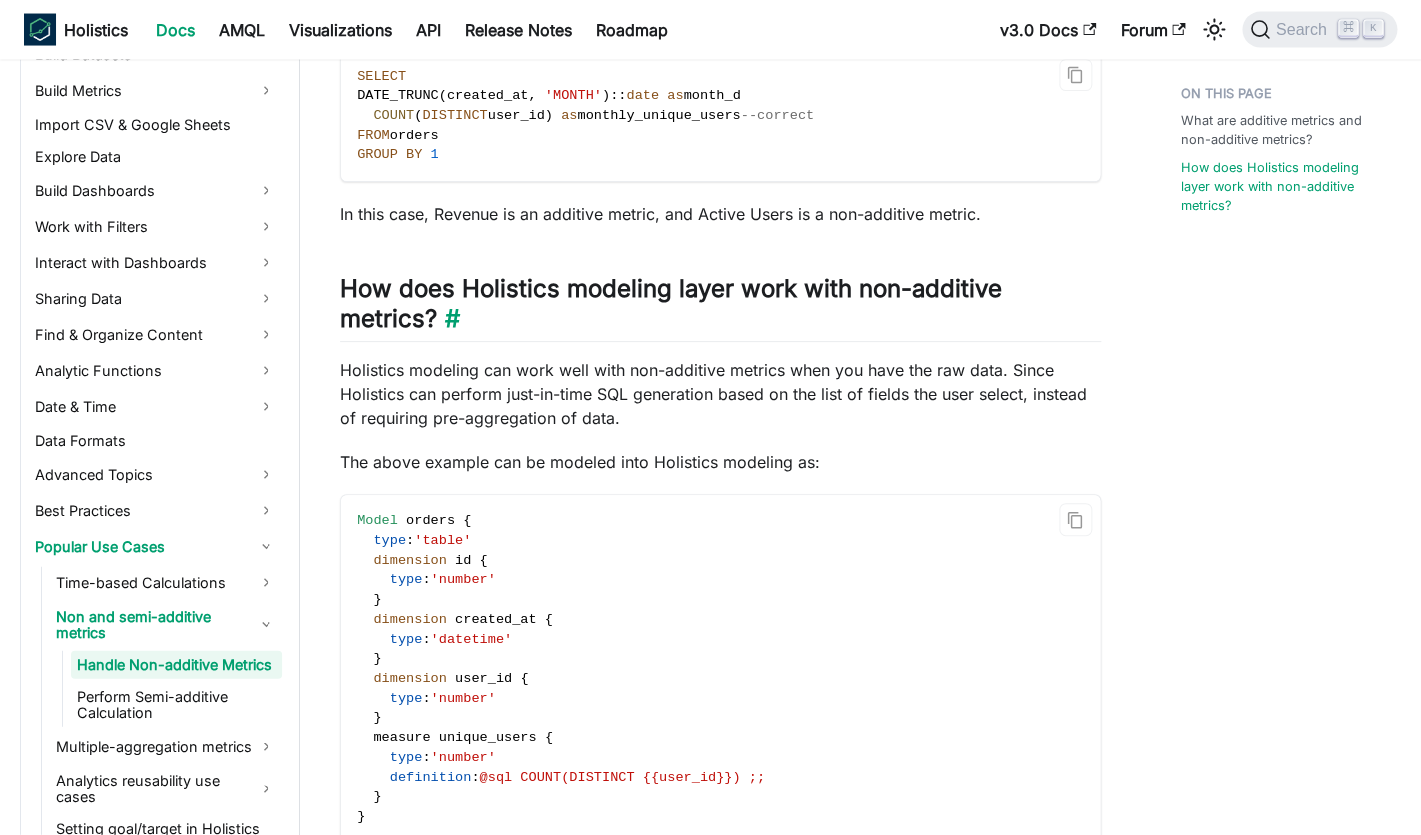 scroll, scrollTop: 1502, scrollLeft: 0, axis: vertical 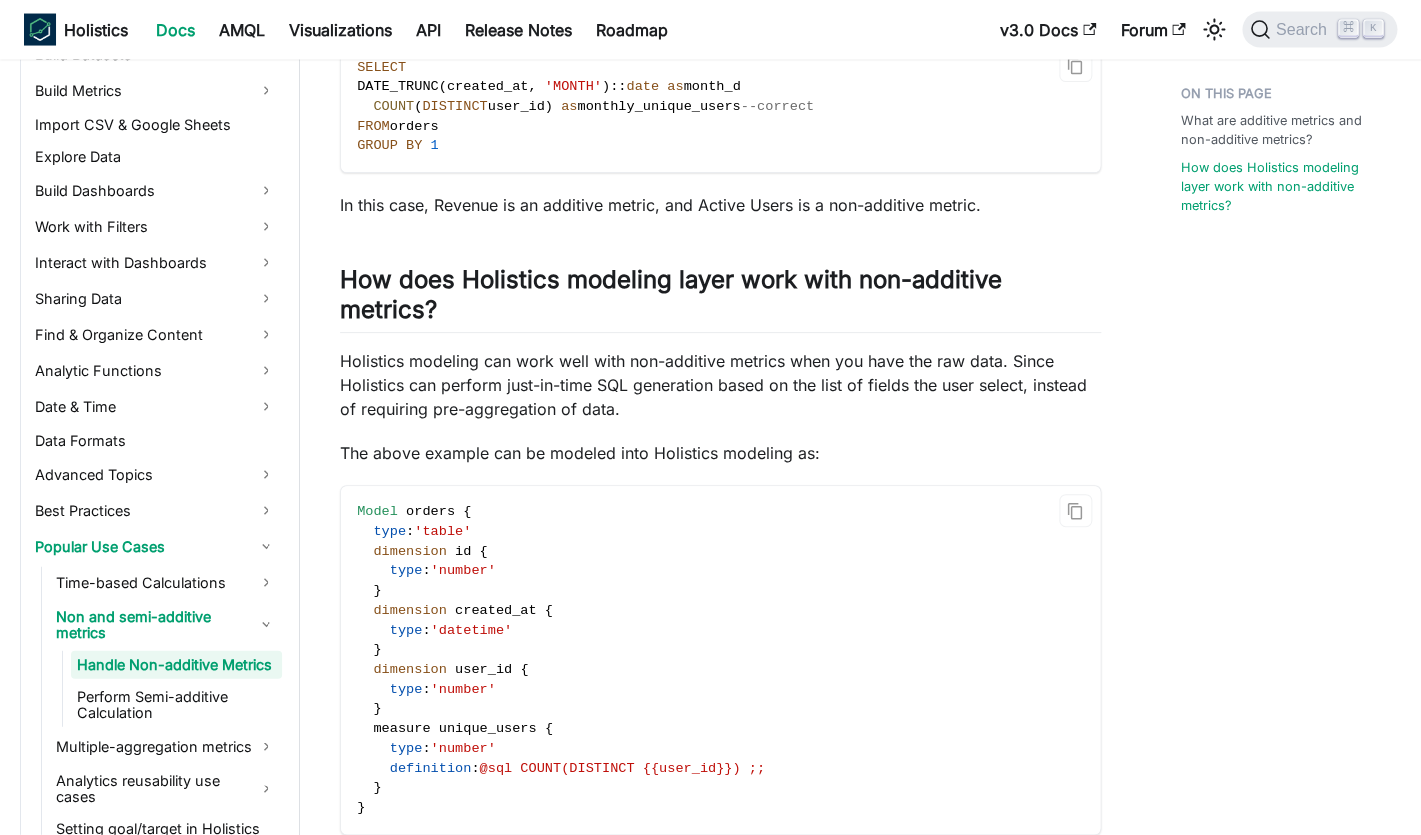 click on "Holistics modeling can work well with non-additive metrics when you have the raw data. Since Holistics can perform just-in-time SQL generation based on the list of fields the user select, instead of requiring pre-aggregation of data." at bounding box center (720, 385) 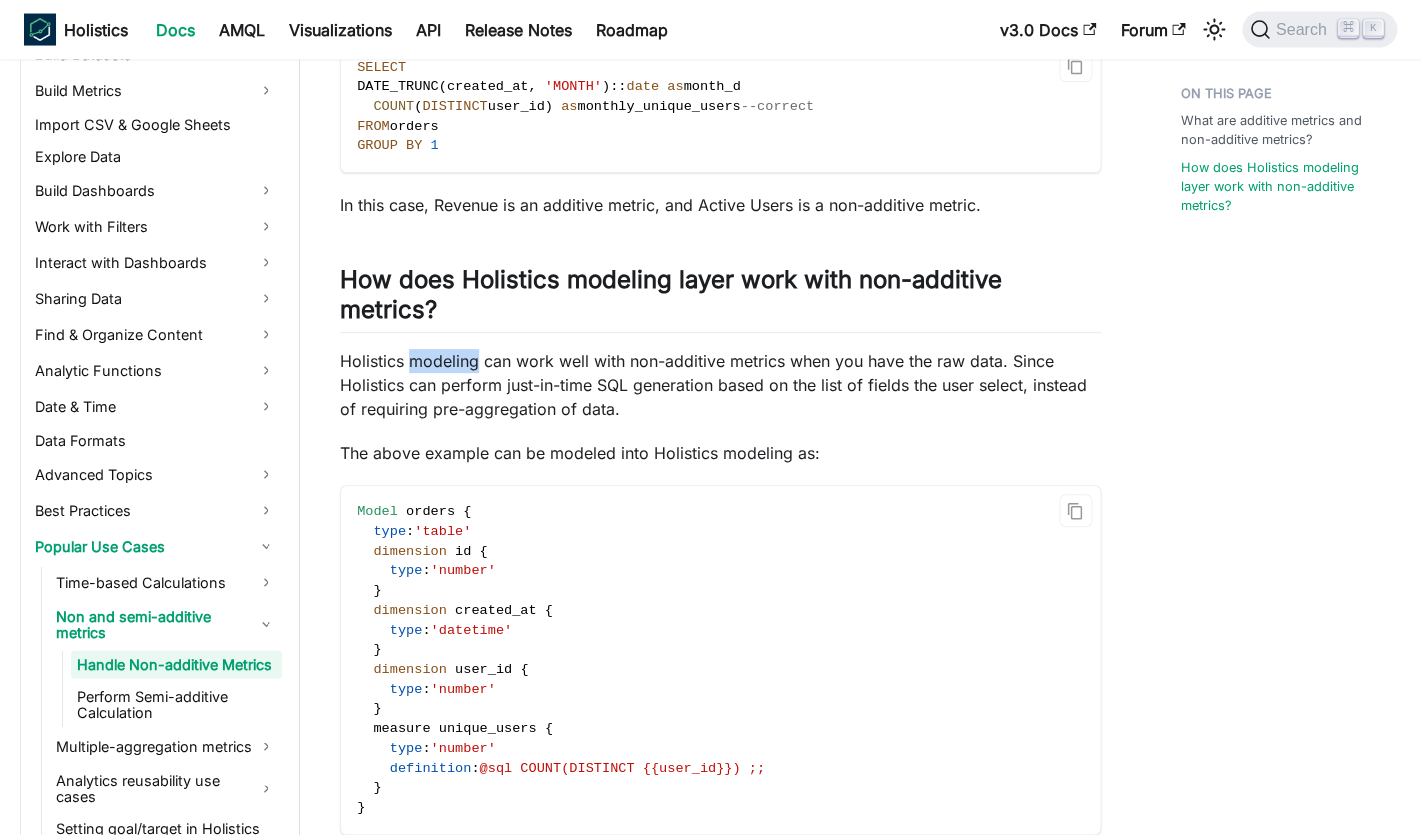 click on "Holistics modeling can work well with non-additive metrics when you have the raw data. Since Holistics can perform just-in-time SQL generation based on the list of fields the user select, instead of requiring pre-aggregation of data." at bounding box center (720, 385) 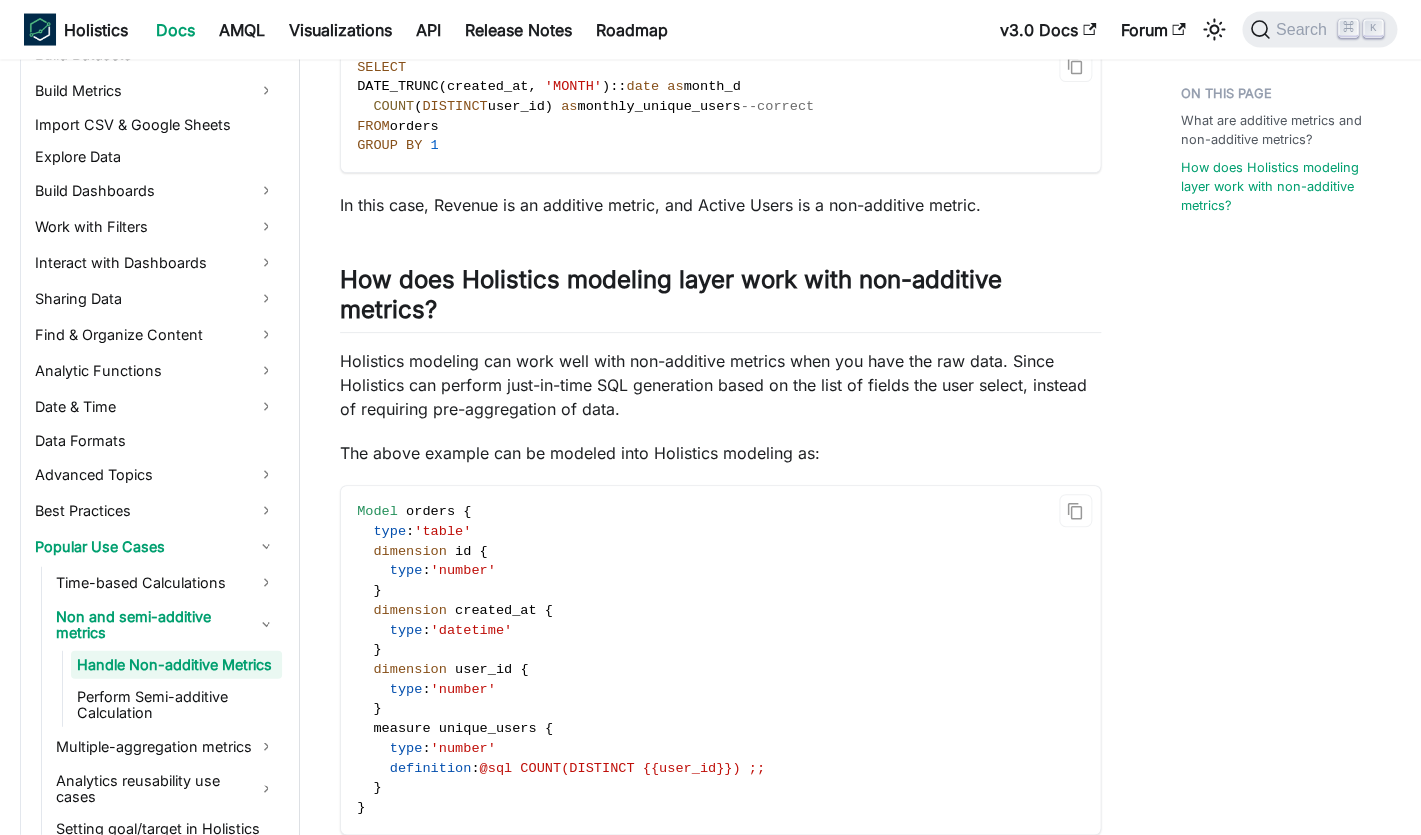 click on "Holistics modeling can work well with non-additive metrics when you have the raw data. Since Holistics can perform just-in-time SQL generation based on the list of fields the user select, instead of requiring pre-aggregation of data." at bounding box center [720, 385] 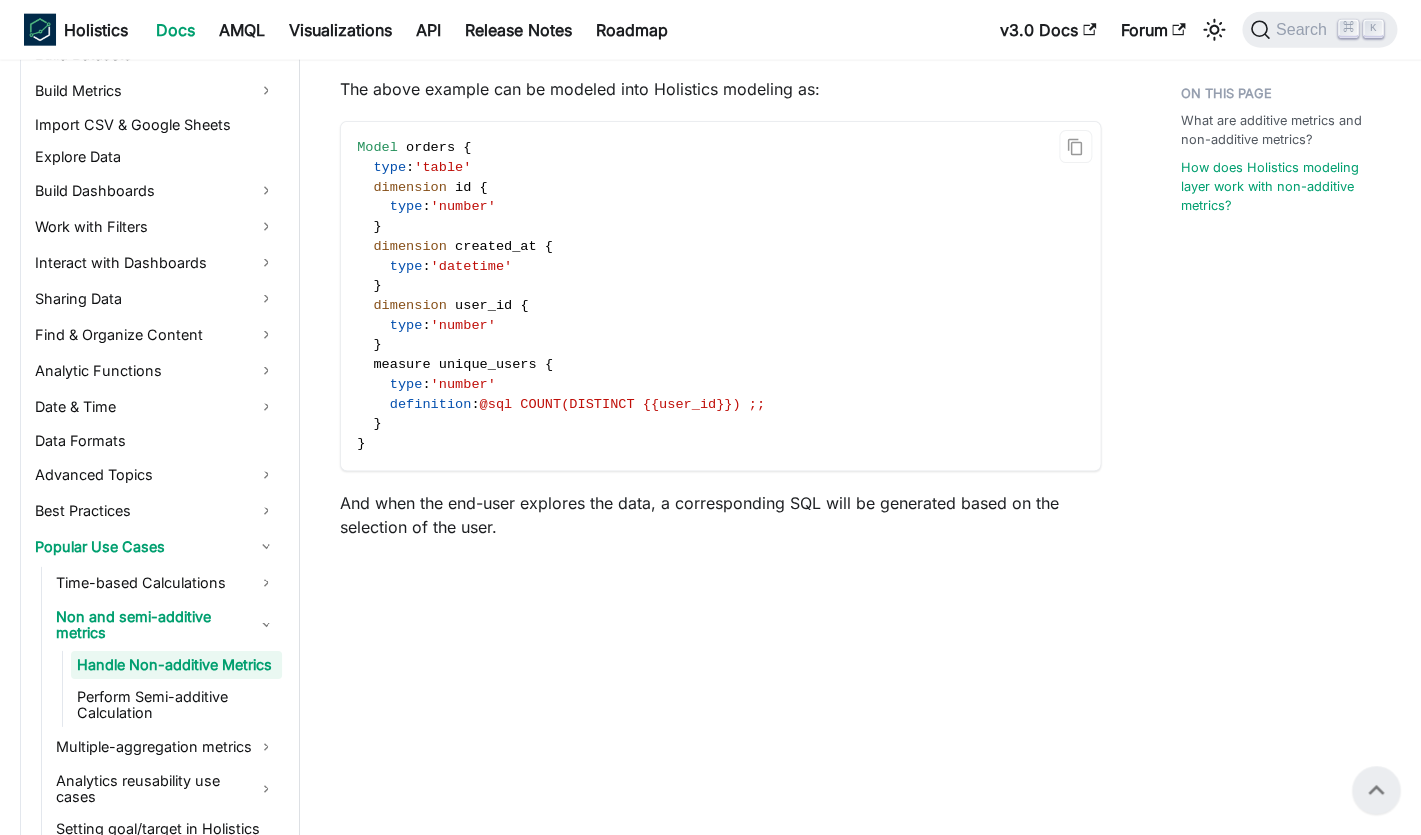 scroll, scrollTop: 1850, scrollLeft: 0, axis: vertical 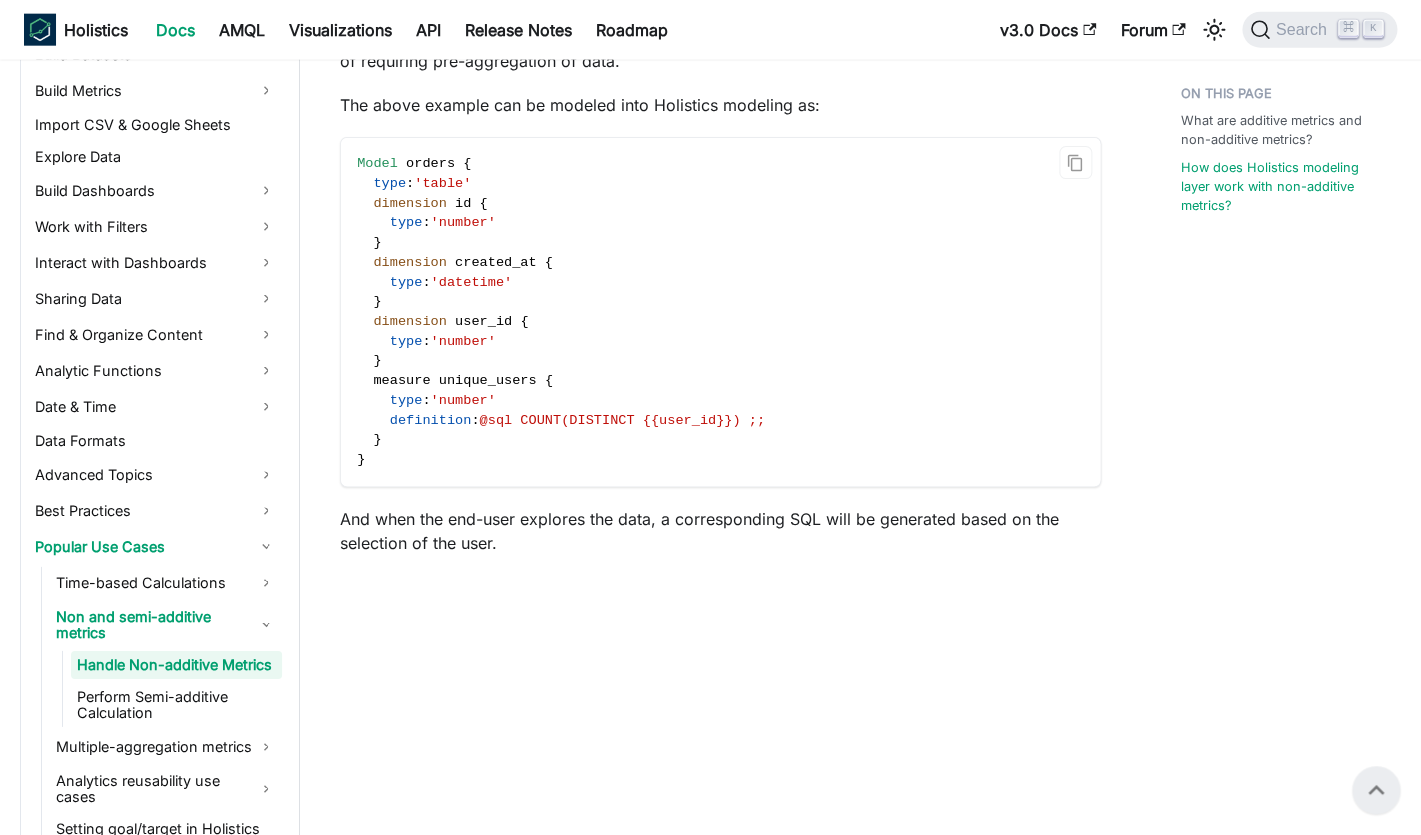 drag, startPoint x: 412, startPoint y: 475, endPoint x: 399, endPoint y: 460, distance: 19.849434 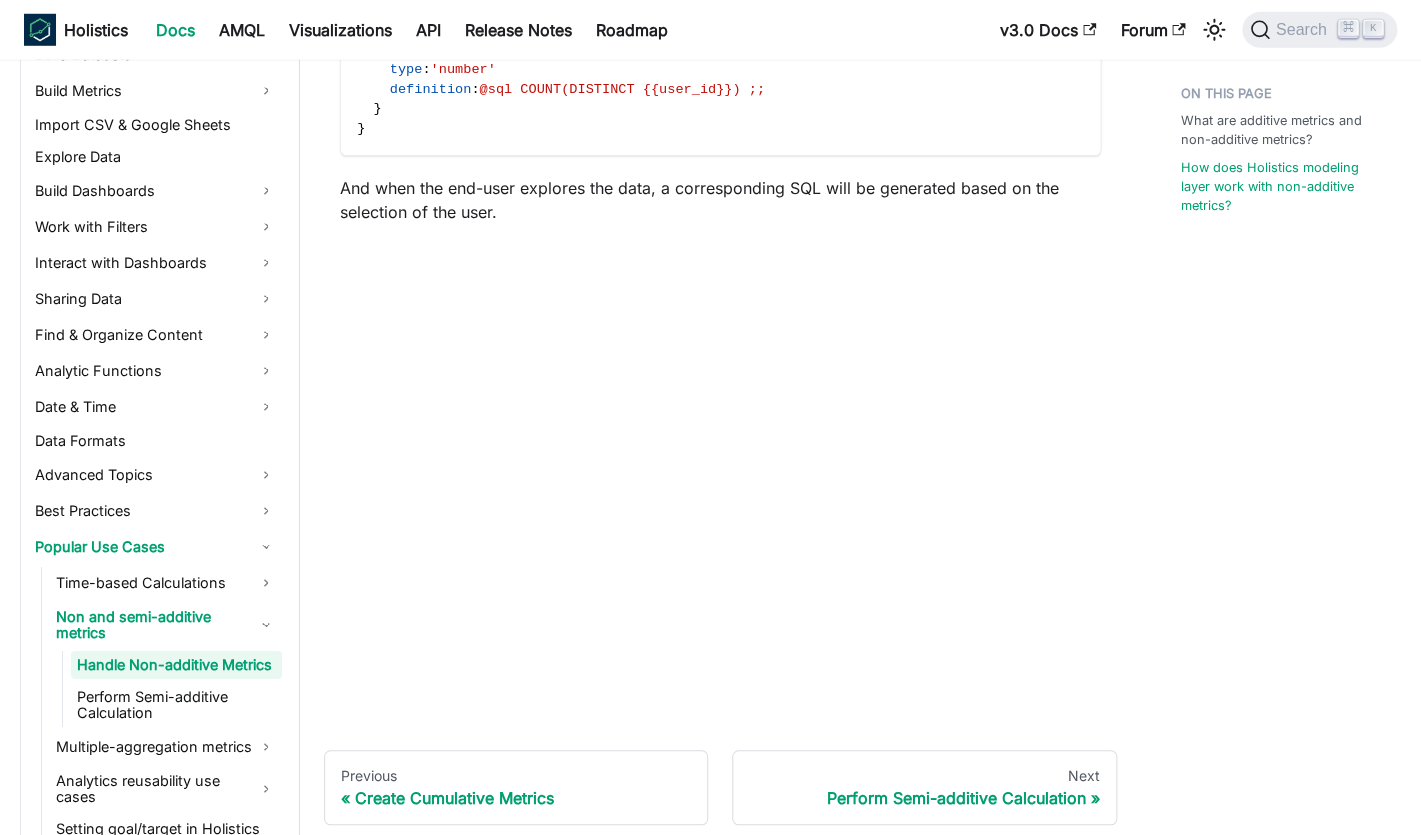 scroll, scrollTop: 2348, scrollLeft: 0, axis: vertical 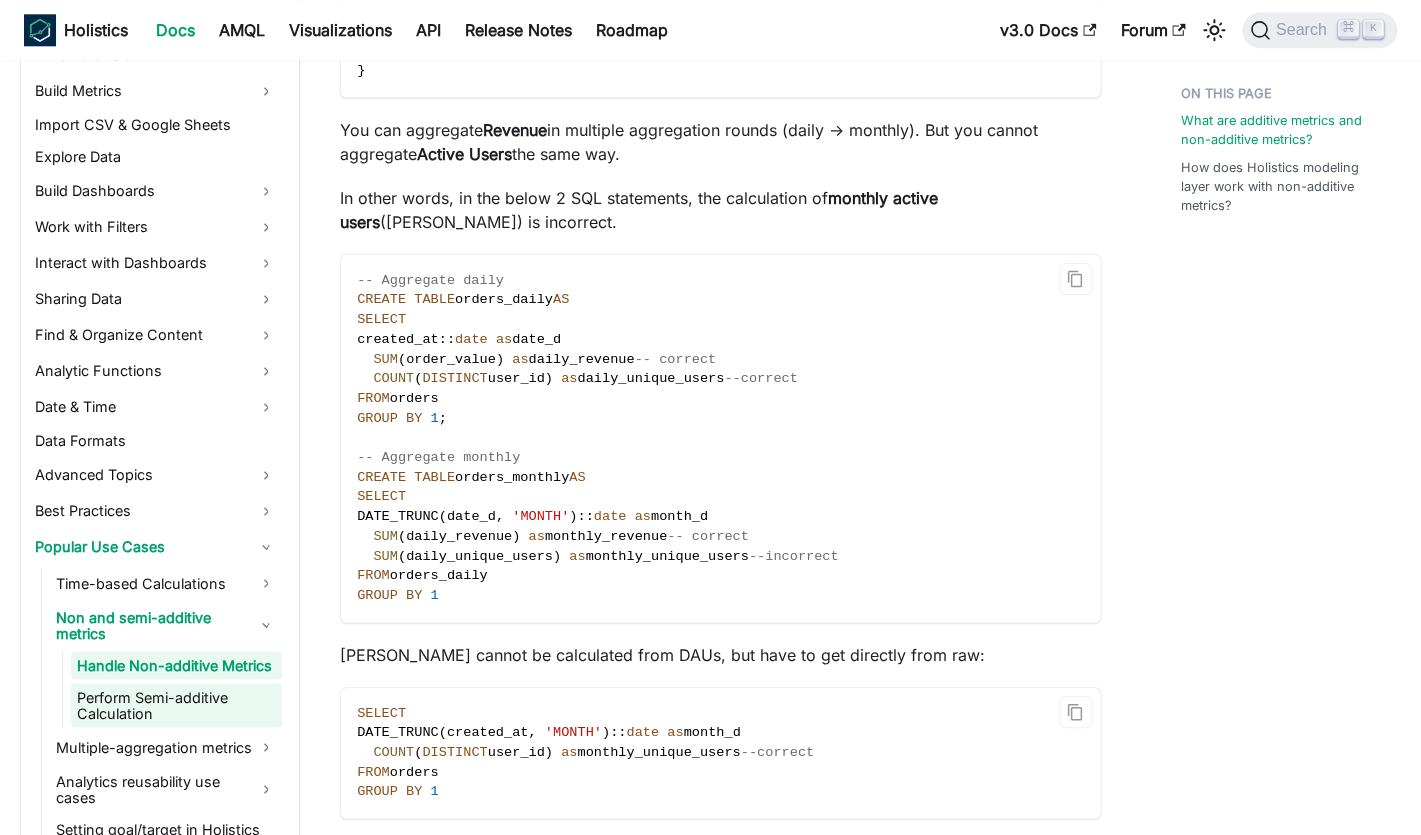click on "Perform Semi-additive Calculation" at bounding box center [176, 705] 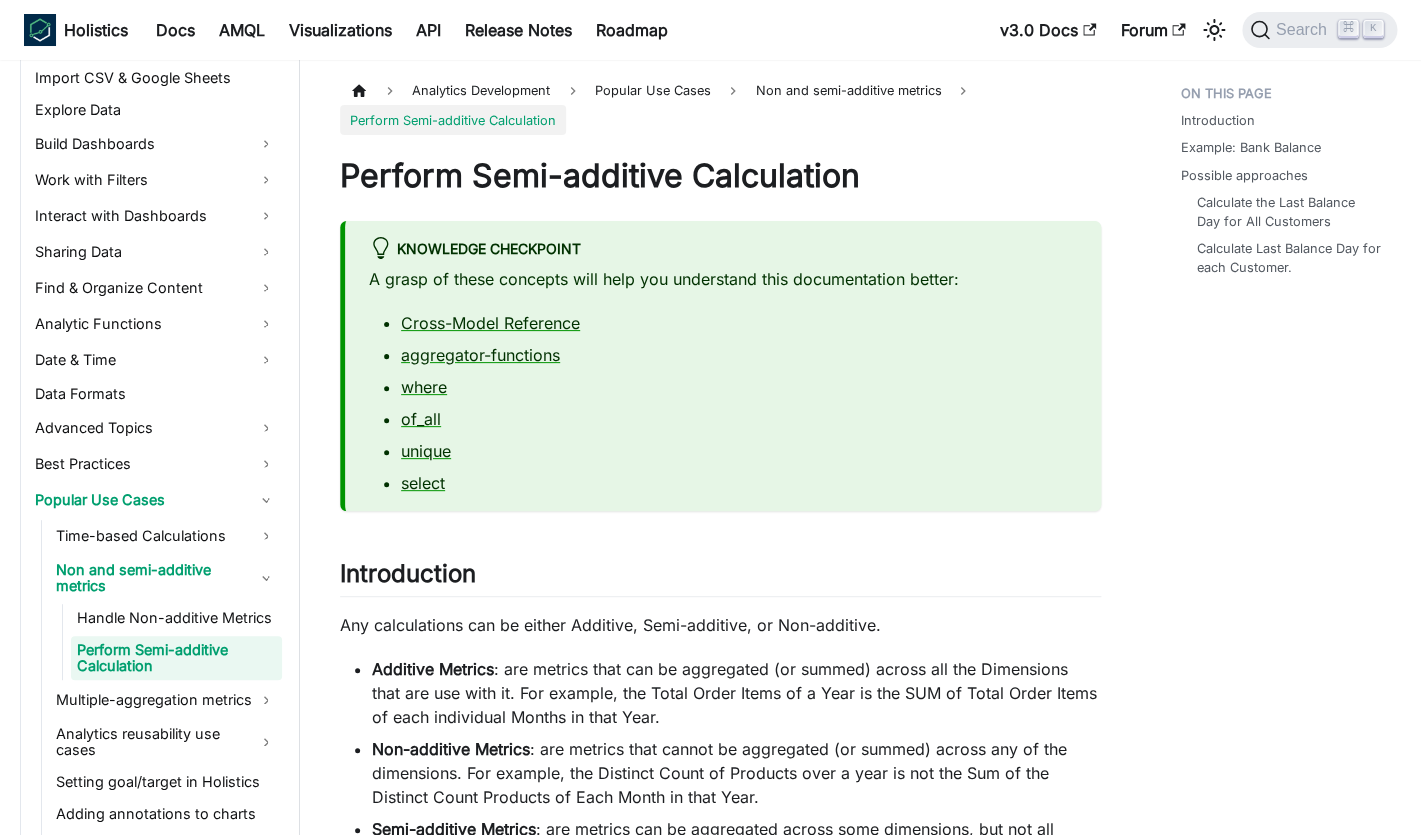 scroll, scrollTop: 553, scrollLeft: 0, axis: vertical 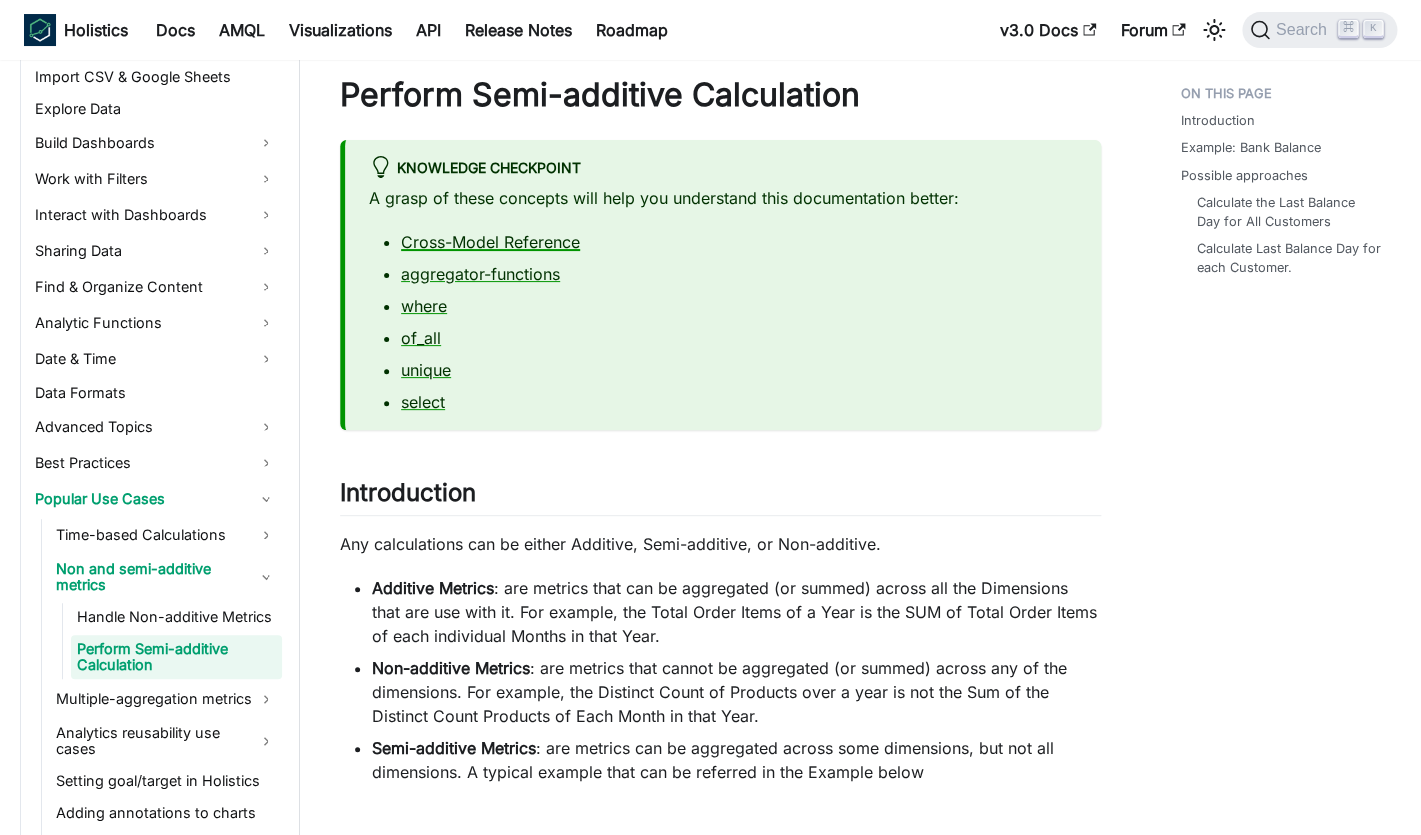 click on "Cross-Model Reference" at bounding box center (490, 242) 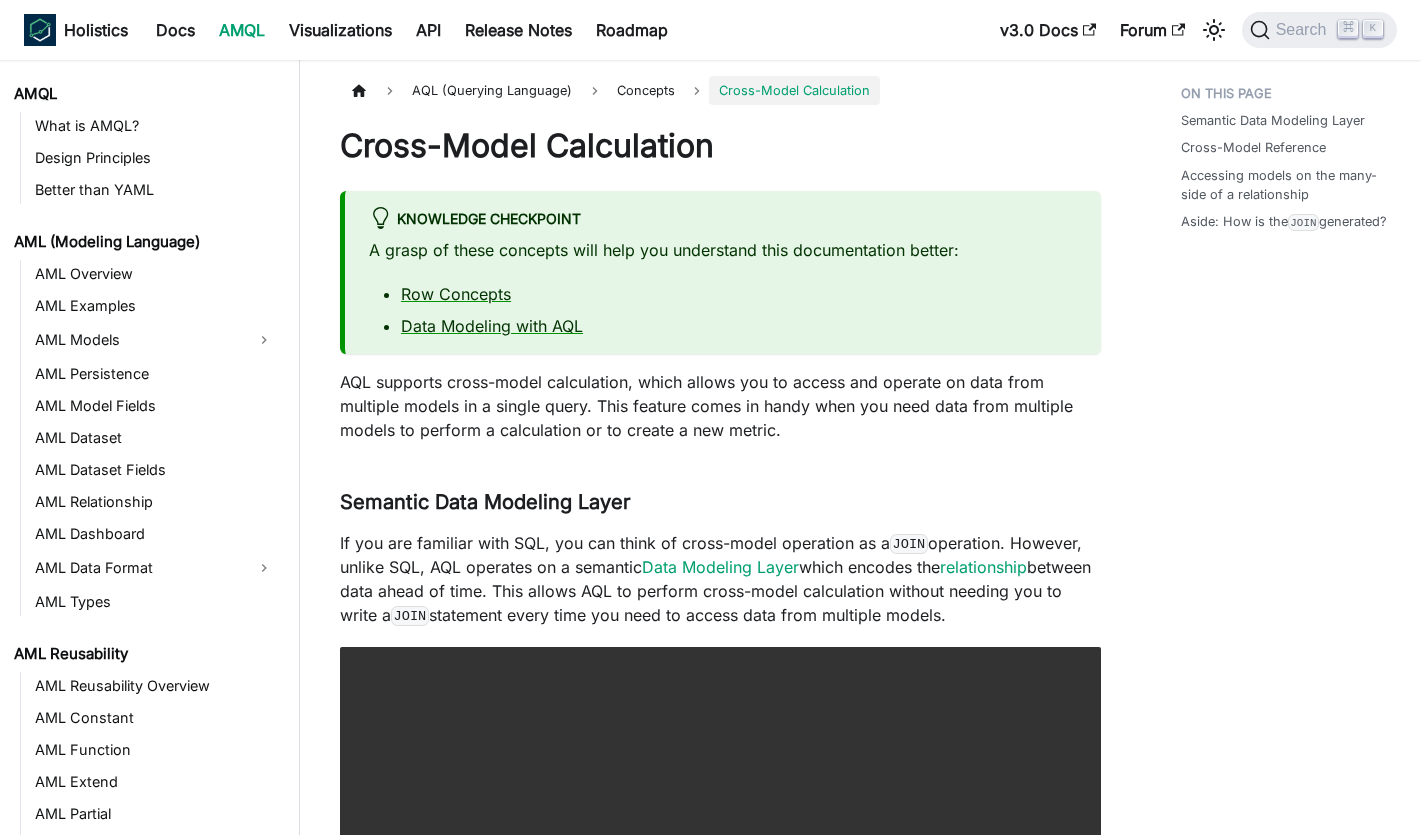 scroll, scrollTop: 81, scrollLeft: 0, axis: vertical 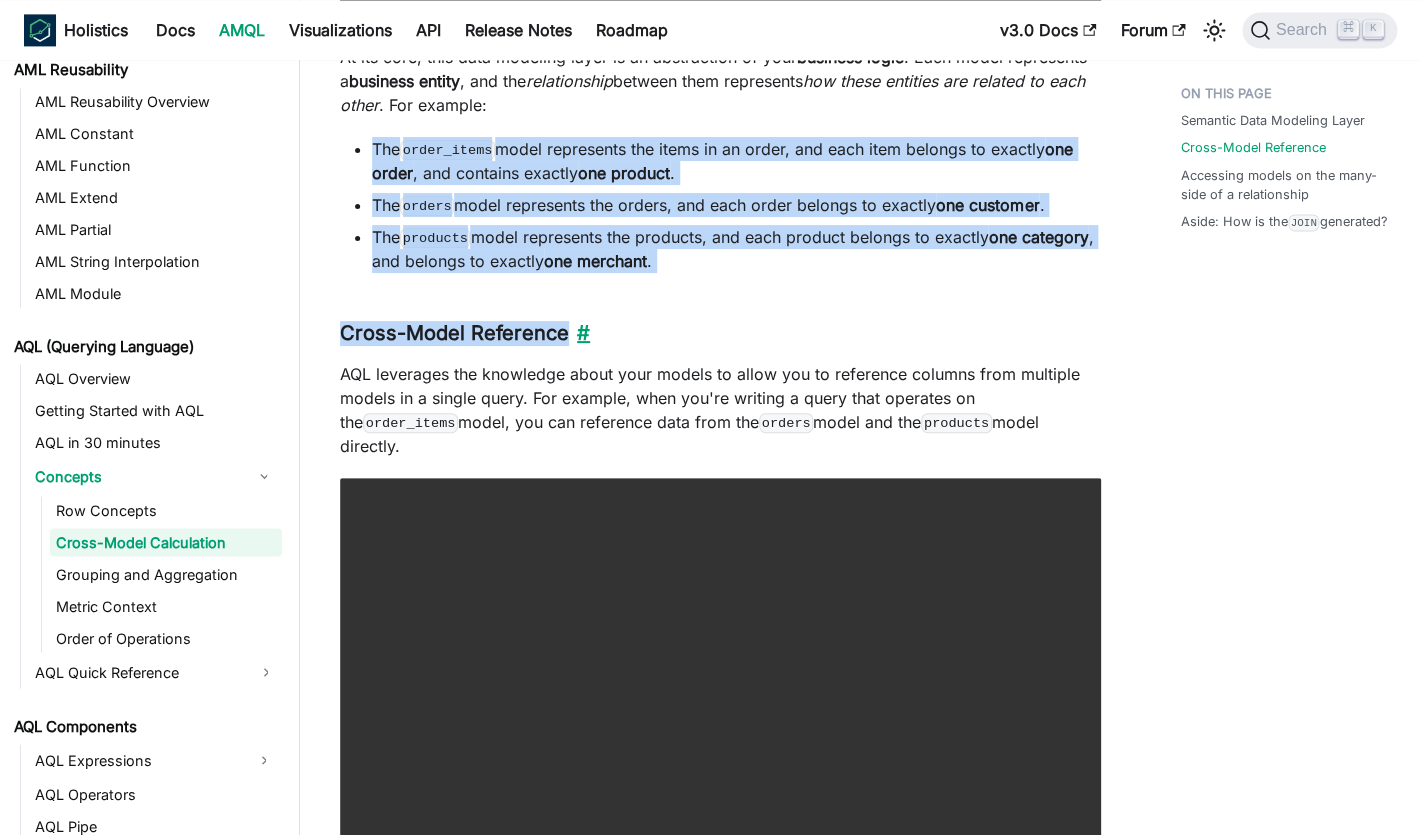 drag, startPoint x: 485, startPoint y: 134, endPoint x: 571, endPoint y: 338, distance: 221.38654 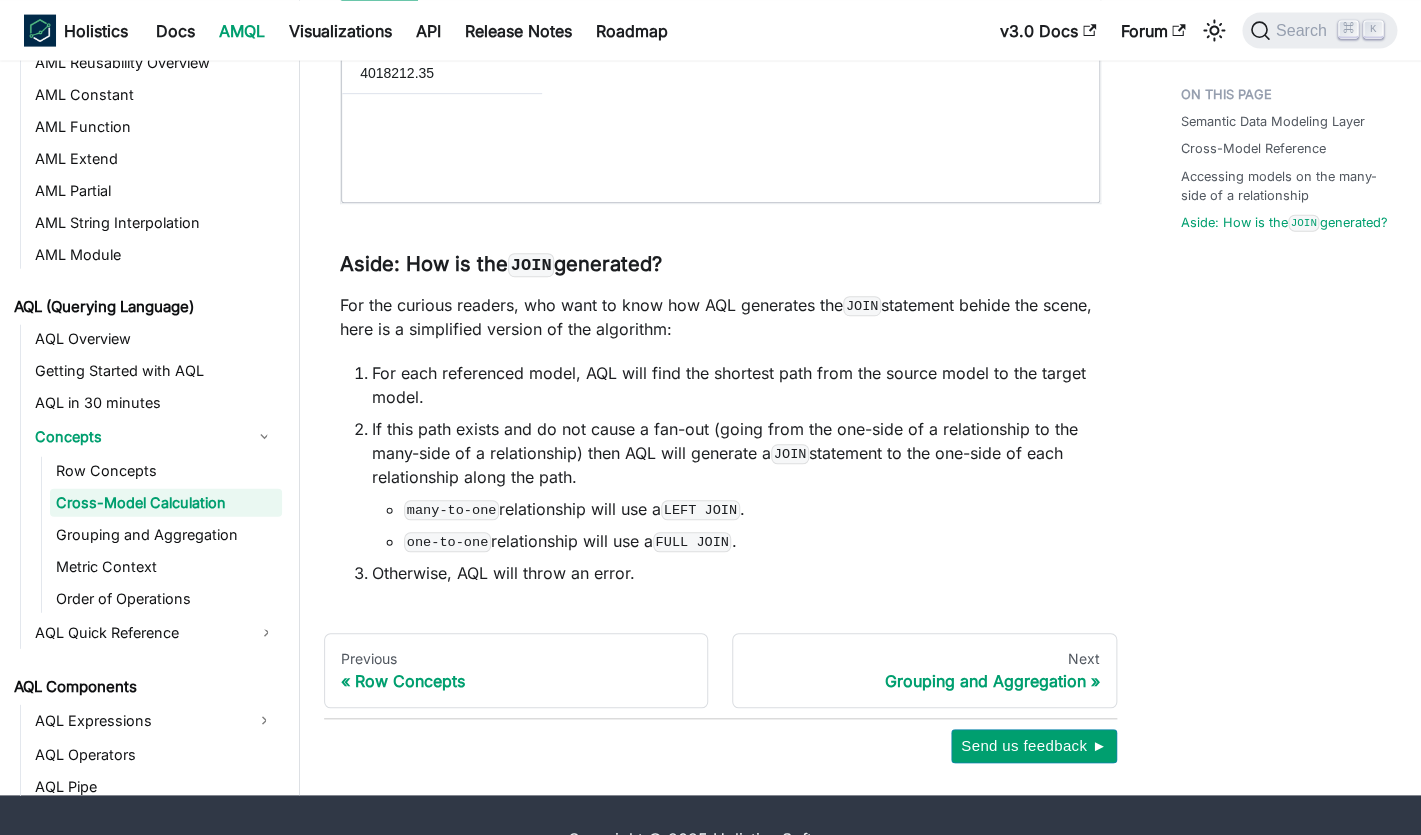 scroll, scrollTop: 4554, scrollLeft: 0, axis: vertical 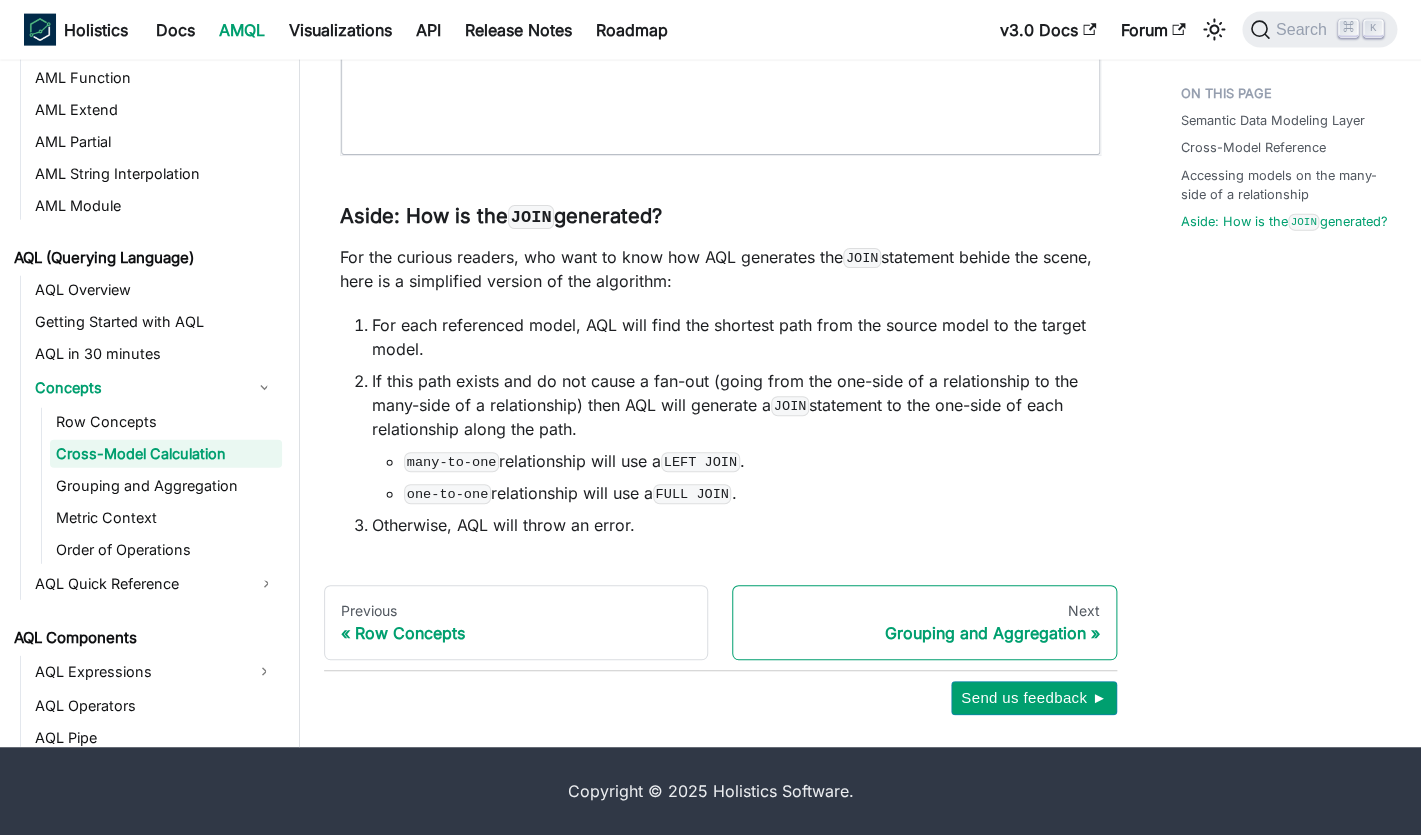 click on "Grouping and Aggregation" at bounding box center [924, 633] 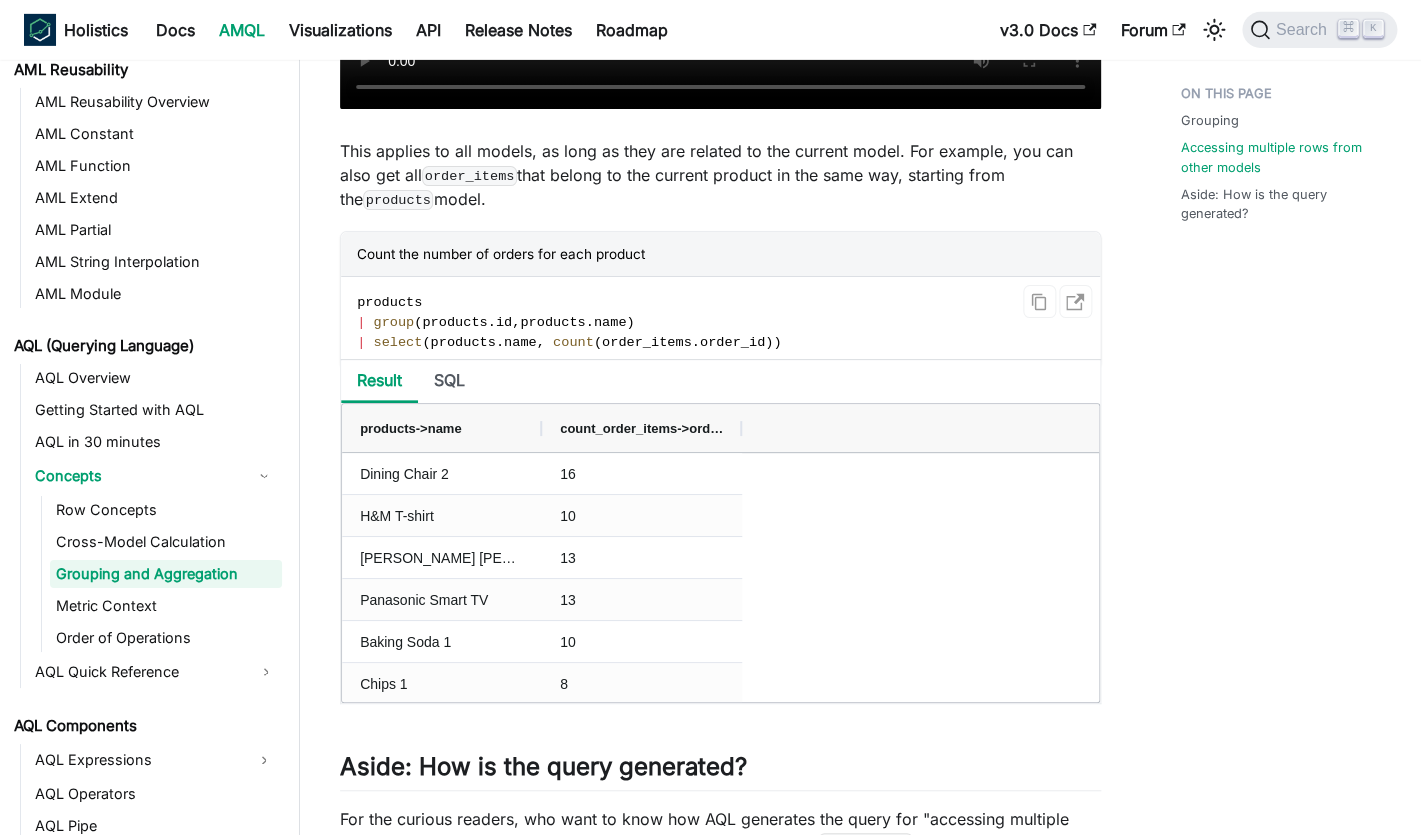 scroll, scrollTop: 2550, scrollLeft: 0, axis: vertical 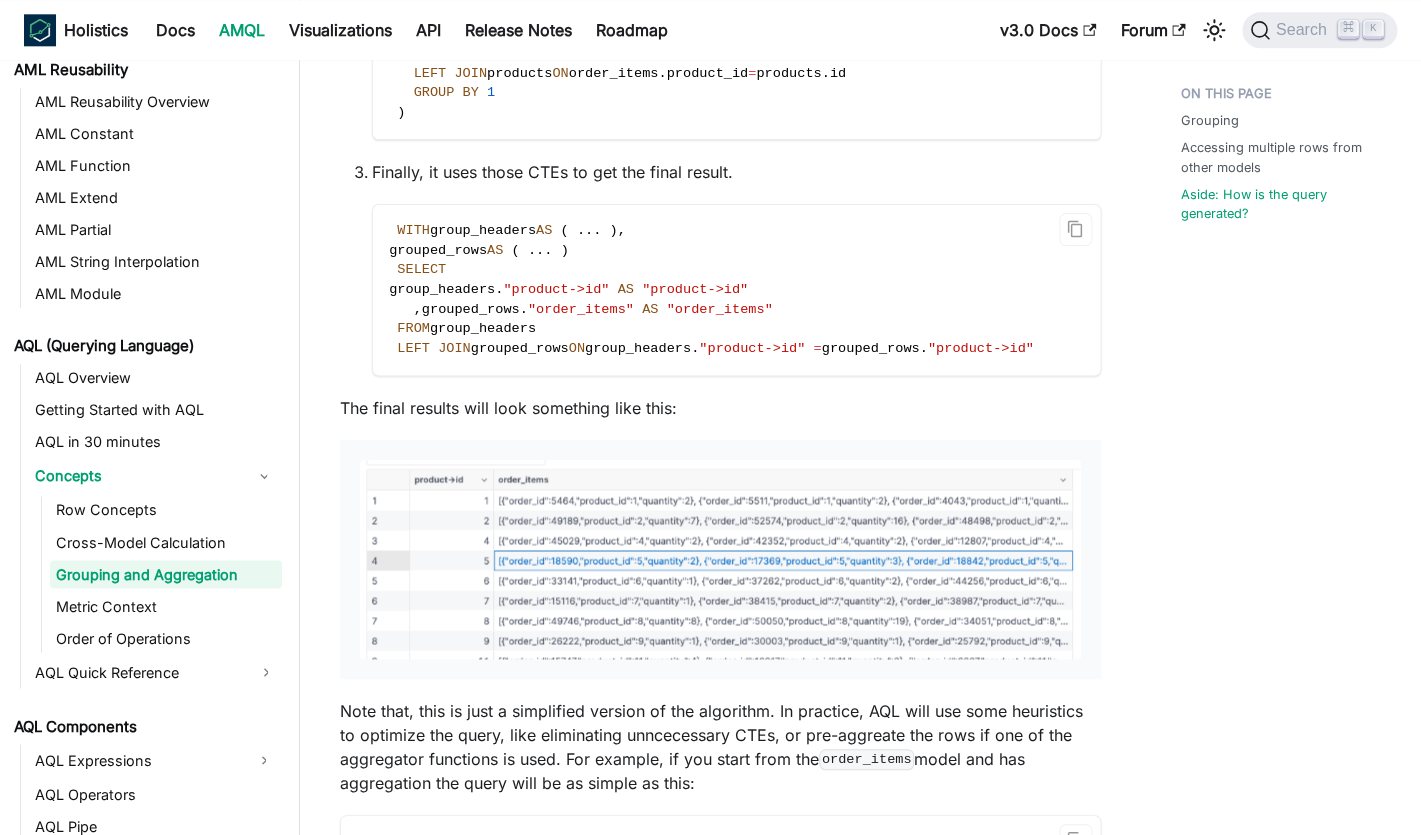 click at bounding box center (720, 559) 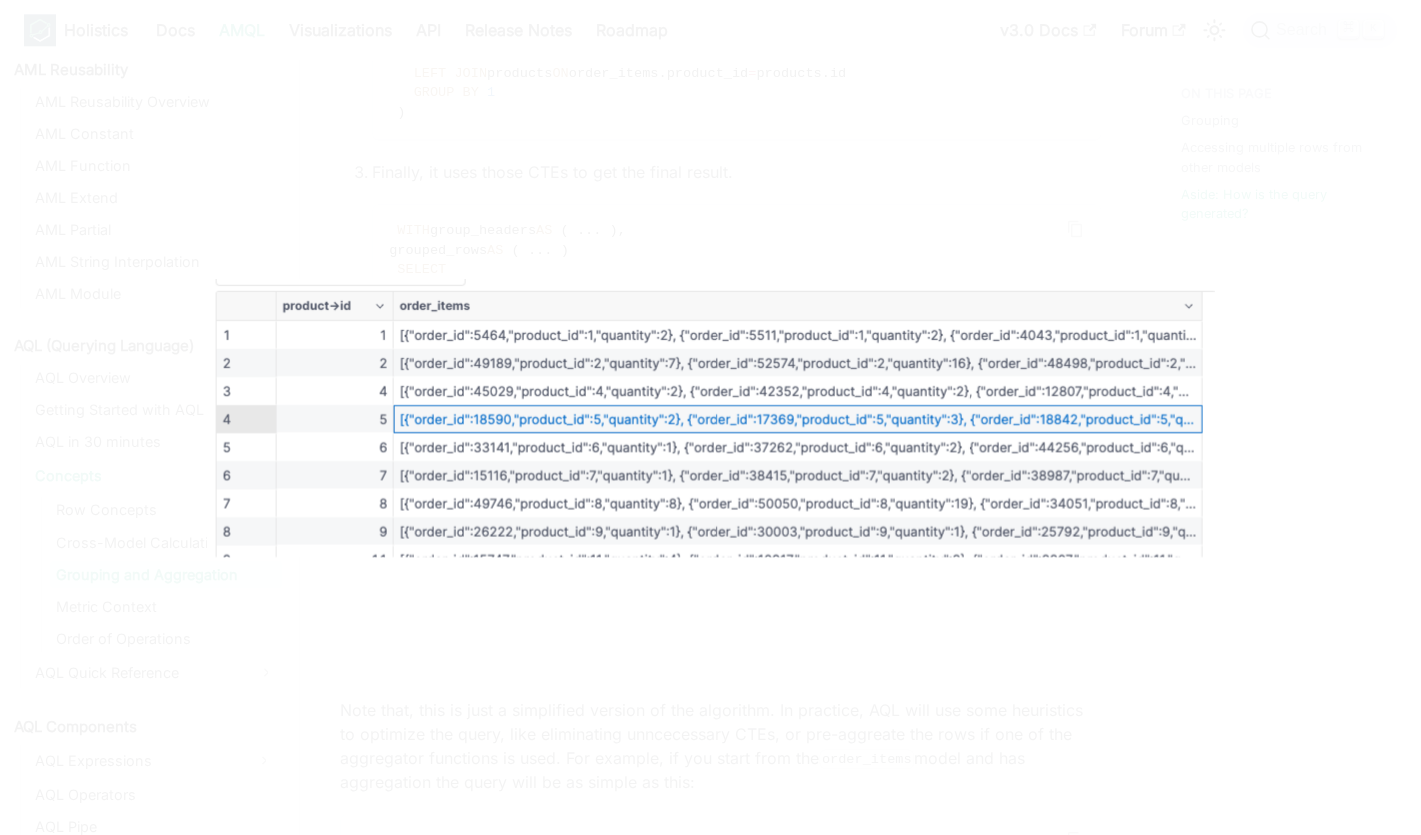 click at bounding box center [710, 417] 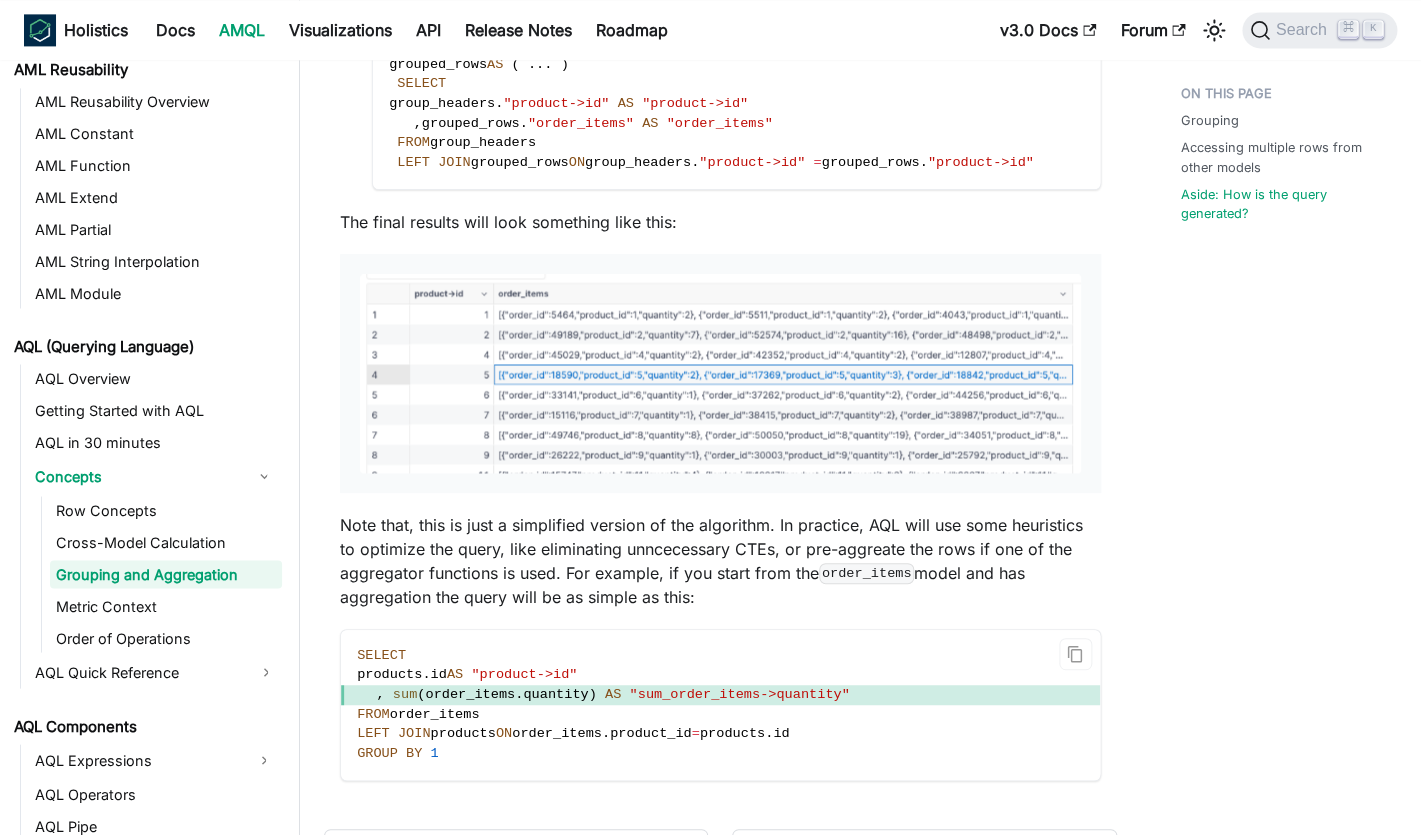 scroll, scrollTop: 3913, scrollLeft: 0, axis: vertical 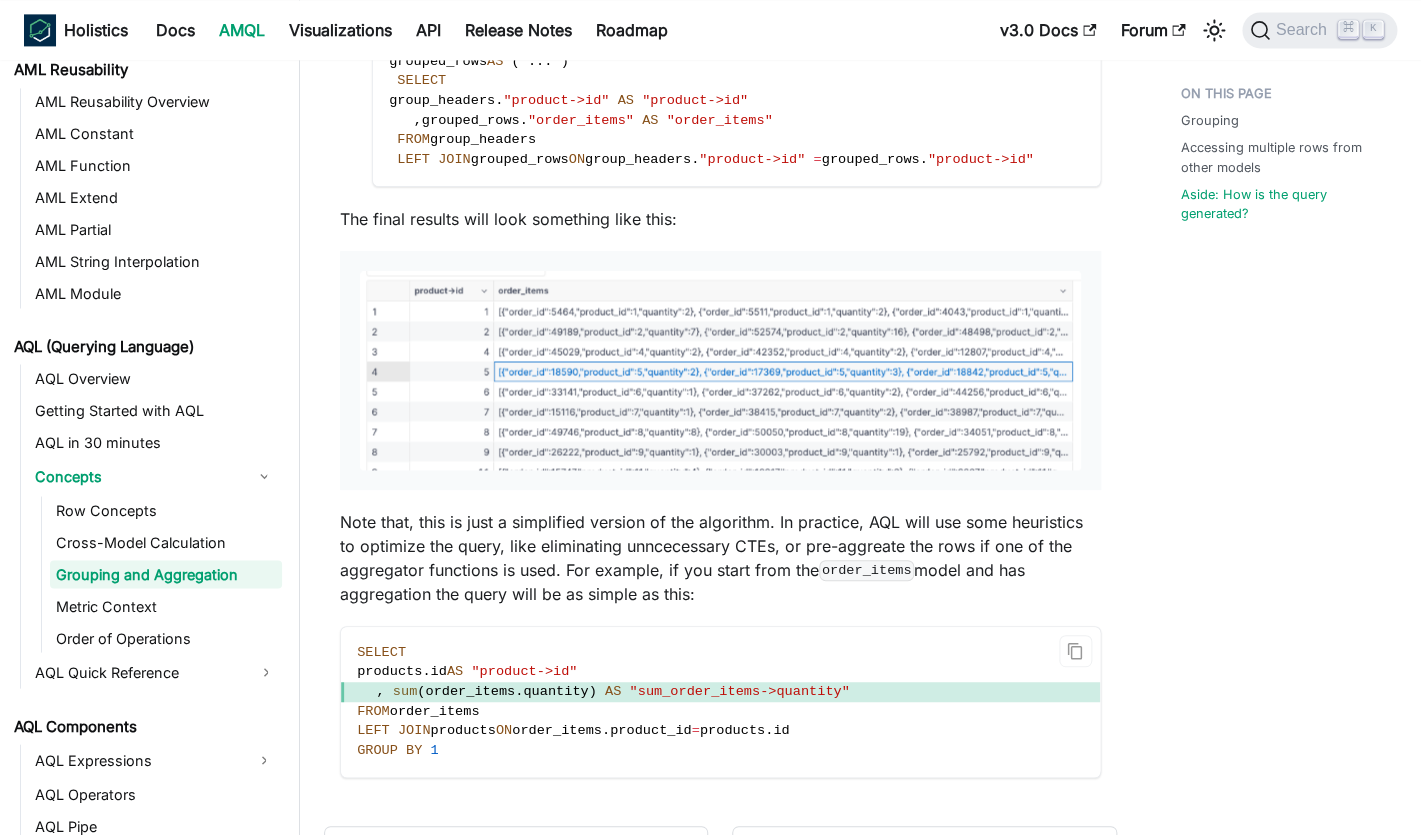 click on "Note that, this is just a simplified version of the algorithm. In practice, AQL will use some heuristics to optimize the query, like eliminating unncecessary CTEs, or pre-aggreate the rows if one of the aggregator functions is used. For example, if you start from the  order_items  model and has aggregation the query will be as simple as this:" at bounding box center (720, 558) 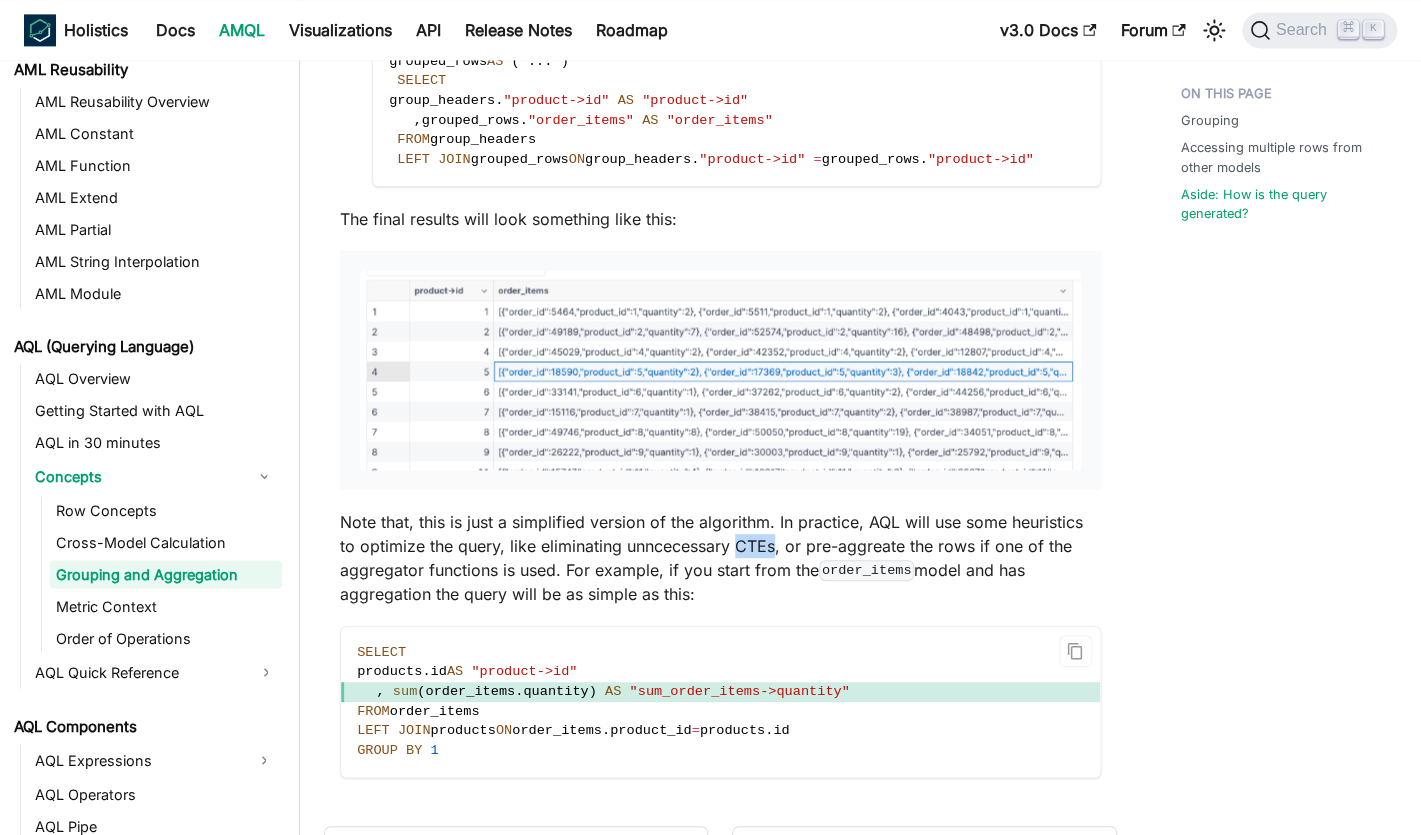 click on "Note that, this is just a simplified version of the algorithm. In practice, AQL will use some heuristics to optimize the query, like eliminating unncecessary CTEs, or pre-aggreate the rows if one of the aggregator functions is used. For example, if you start from the  order_items  model and has aggregation the query will be as simple as this:" at bounding box center (720, 558) 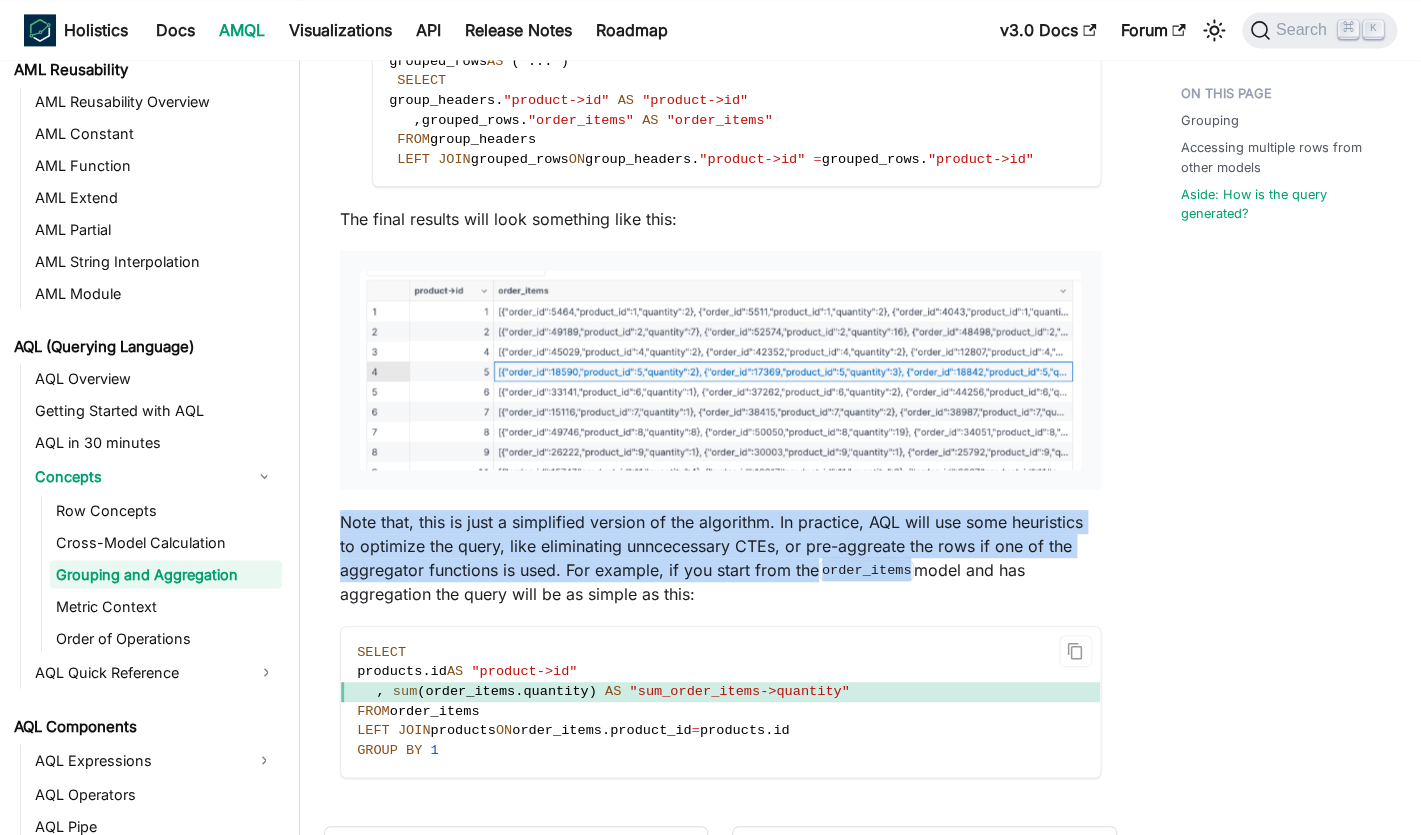 click on "Note that, this is just a simplified version of the algorithm. In practice, AQL will use some heuristics to optimize the query, like eliminating unncecessary CTEs, or pre-aggreate the rows if one of the aggregator functions is used. For example, if you start from the  order_items  model and has aggregation the query will be as simple as this:" at bounding box center (720, 558) 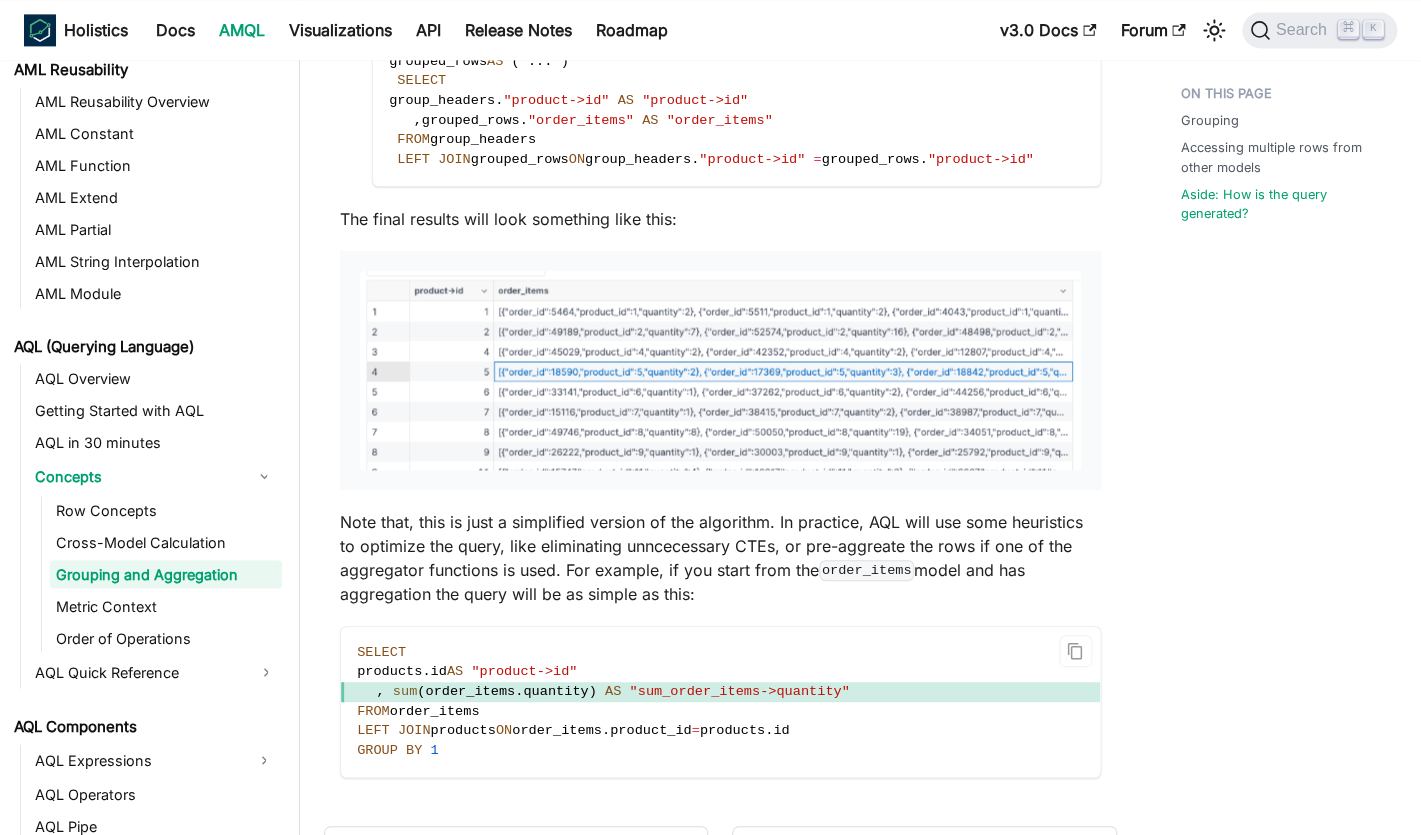 click on "Grouping and Aggregation Knowledge Checkpoint A grasp of these concepts will help you understand this documentation better: Row Concepts Cross-Model Calculation As you have learned in  Cross-Model Calculation , AQL allows you to access and operate on data from multiple models in a single query. It works well when you only need to a single row from other models for your calculation. But what if your calculation requires  multiple rows  from other models or  even the current model ? This is where  grouping  and  aggregation  come in. Grouping ​ Grouping in [GEOGRAPHIC_DATA] is done with the  group  function. By itself, it doesn't do much, other than return a table with all the unique values of the dimension of your choice. order_items   |   group ( order_items . product_id ) Your browser does not support embedding video, but you can  download it . Expand Obviously, this is not very useful. But its true power comes when you combine it with other functions. Accessing multiple rows from other models ​ group iterate . |   (" at bounding box center (720, -1509) 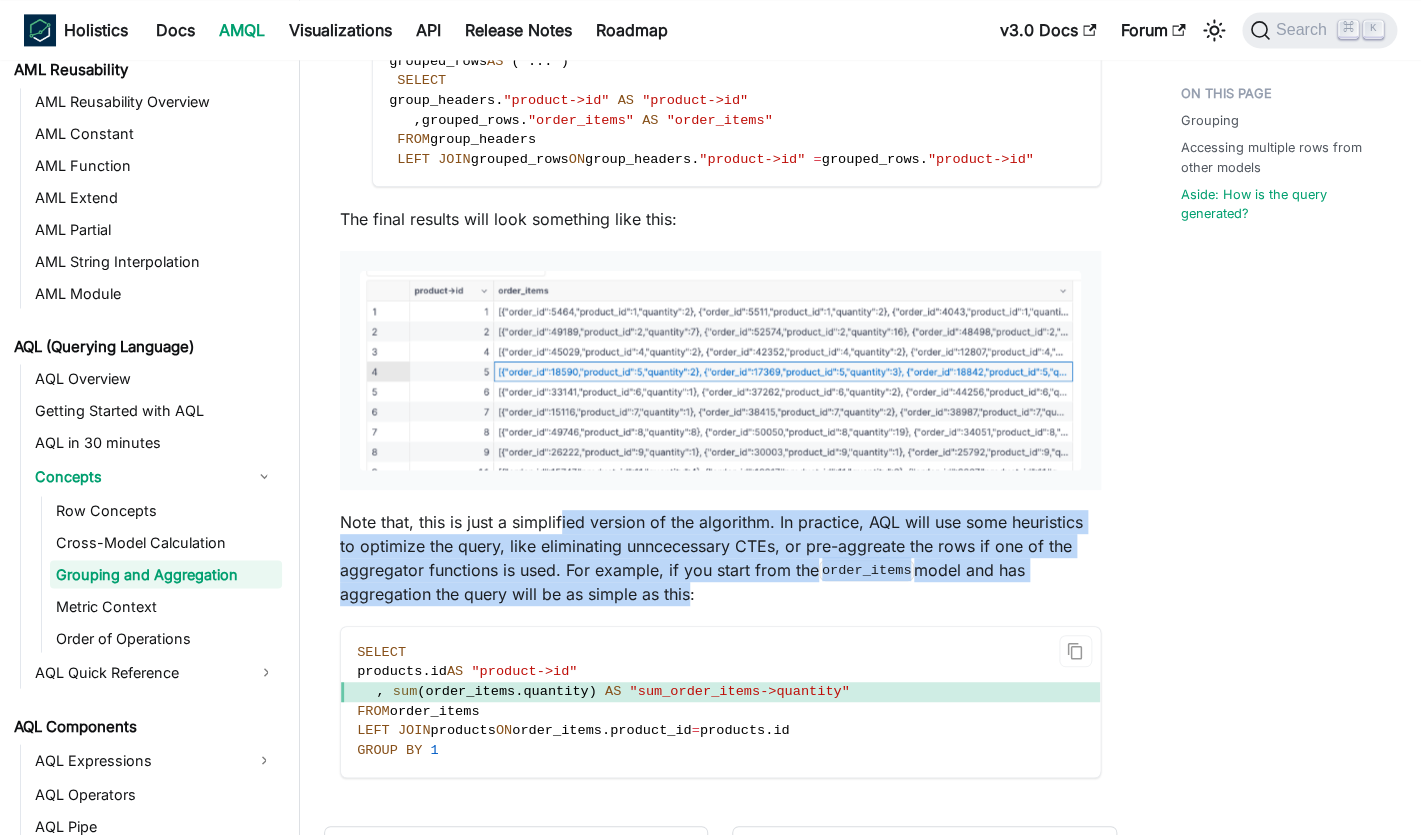 drag, startPoint x: 563, startPoint y: 523, endPoint x: 684, endPoint y: 601, distance: 143.9618 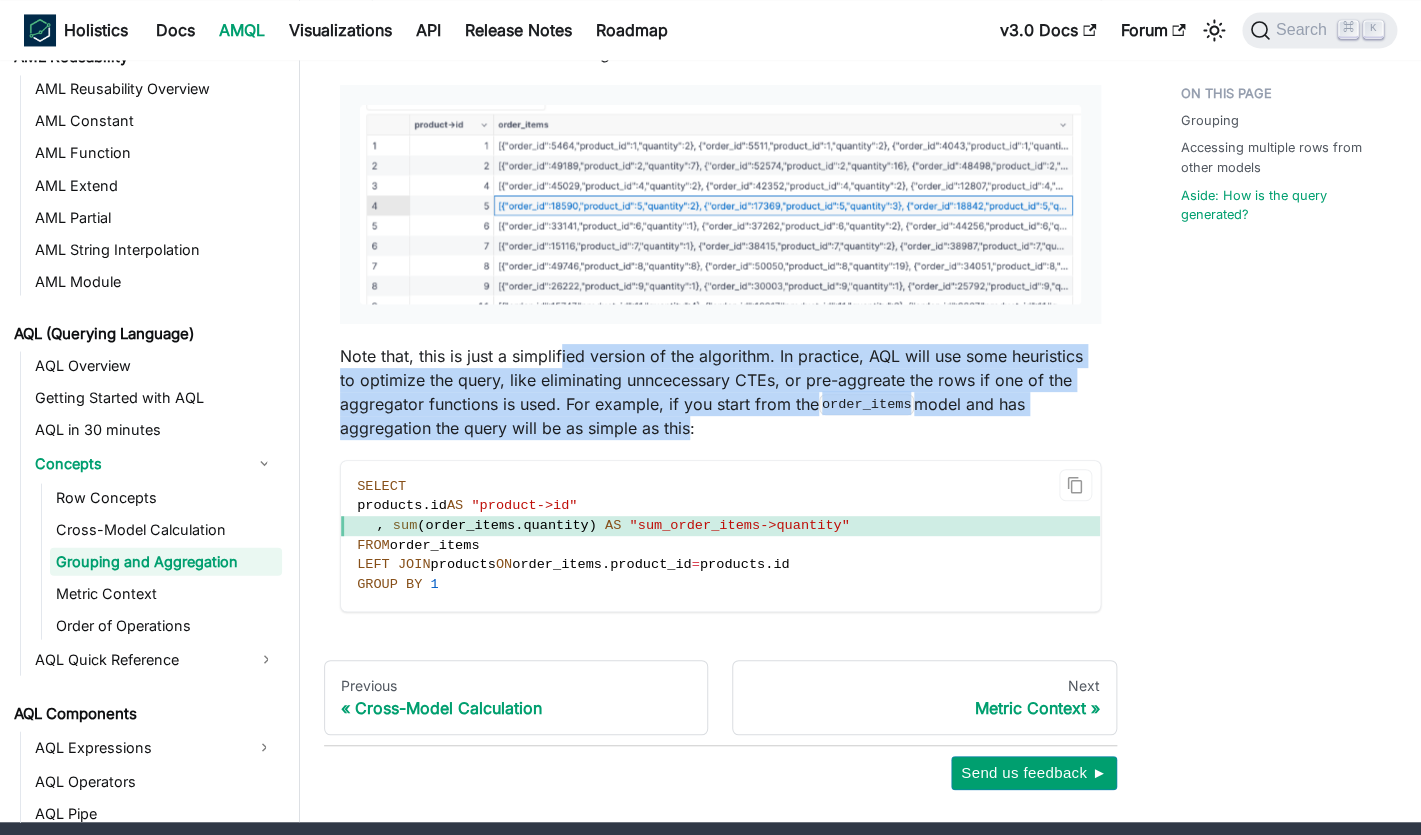scroll, scrollTop: 4155, scrollLeft: 0, axis: vertical 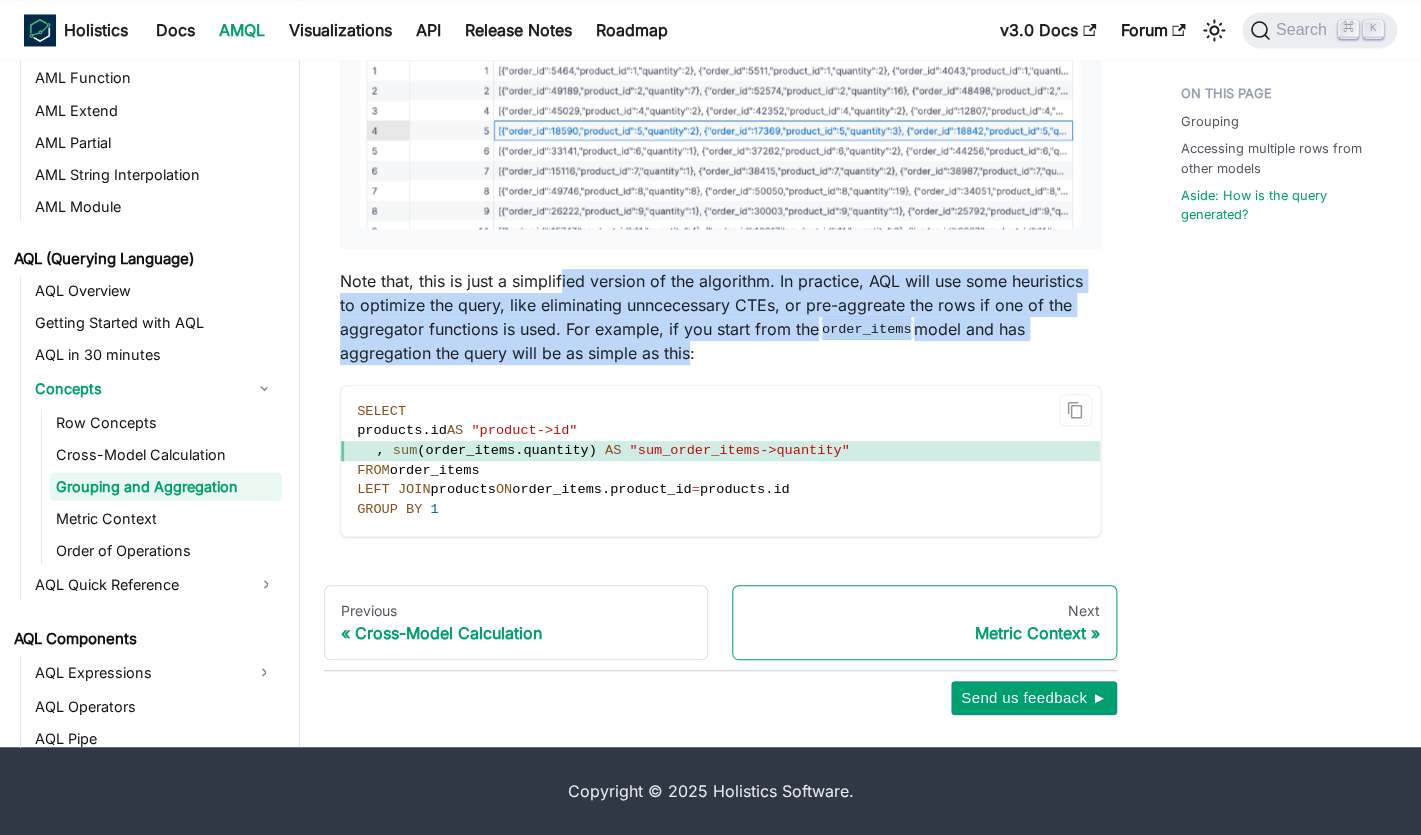 click on "Next Metric Context" at bounding box center [924, 623] 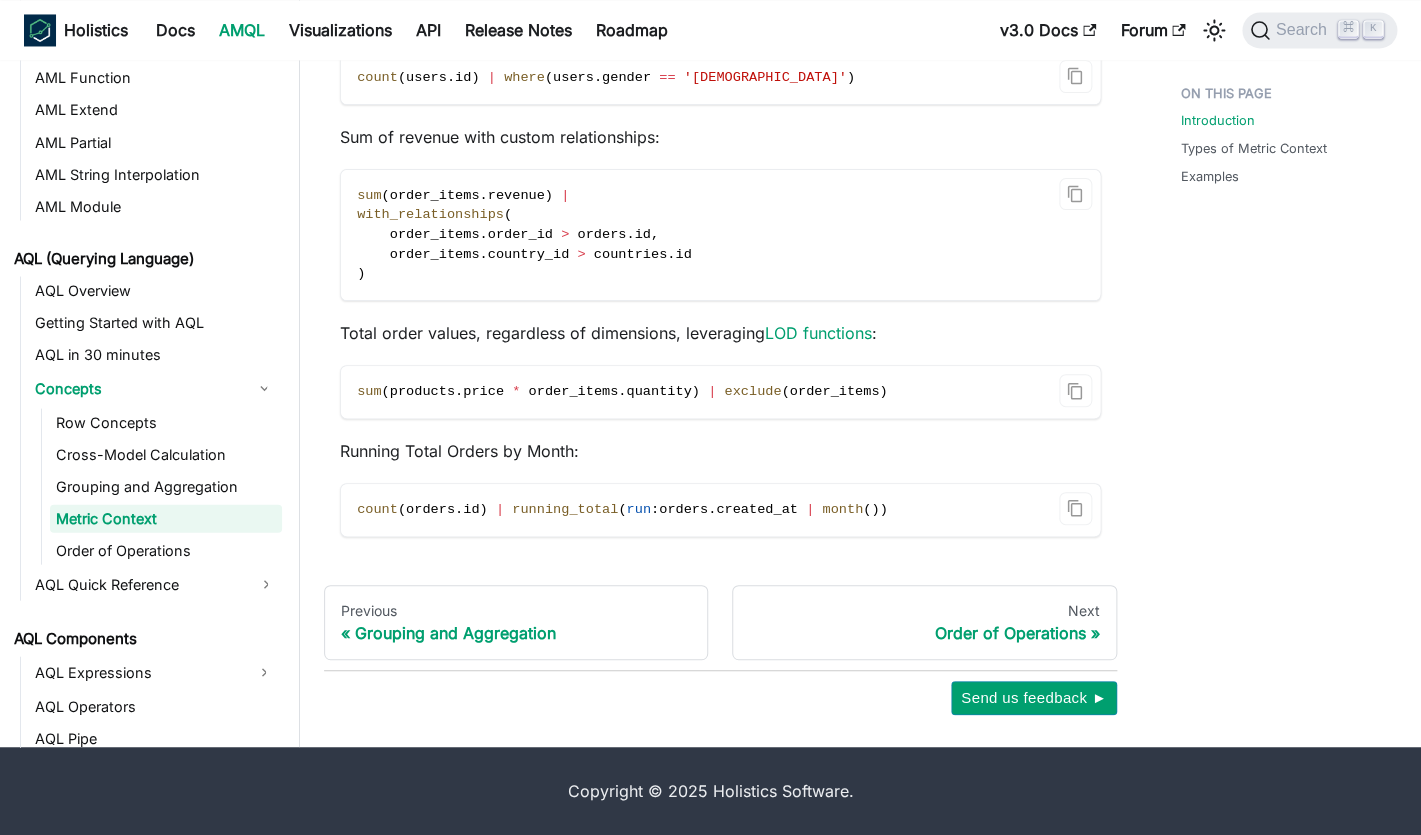 scroll, scrollTop: 0, scrollLeft: 0, axis: both 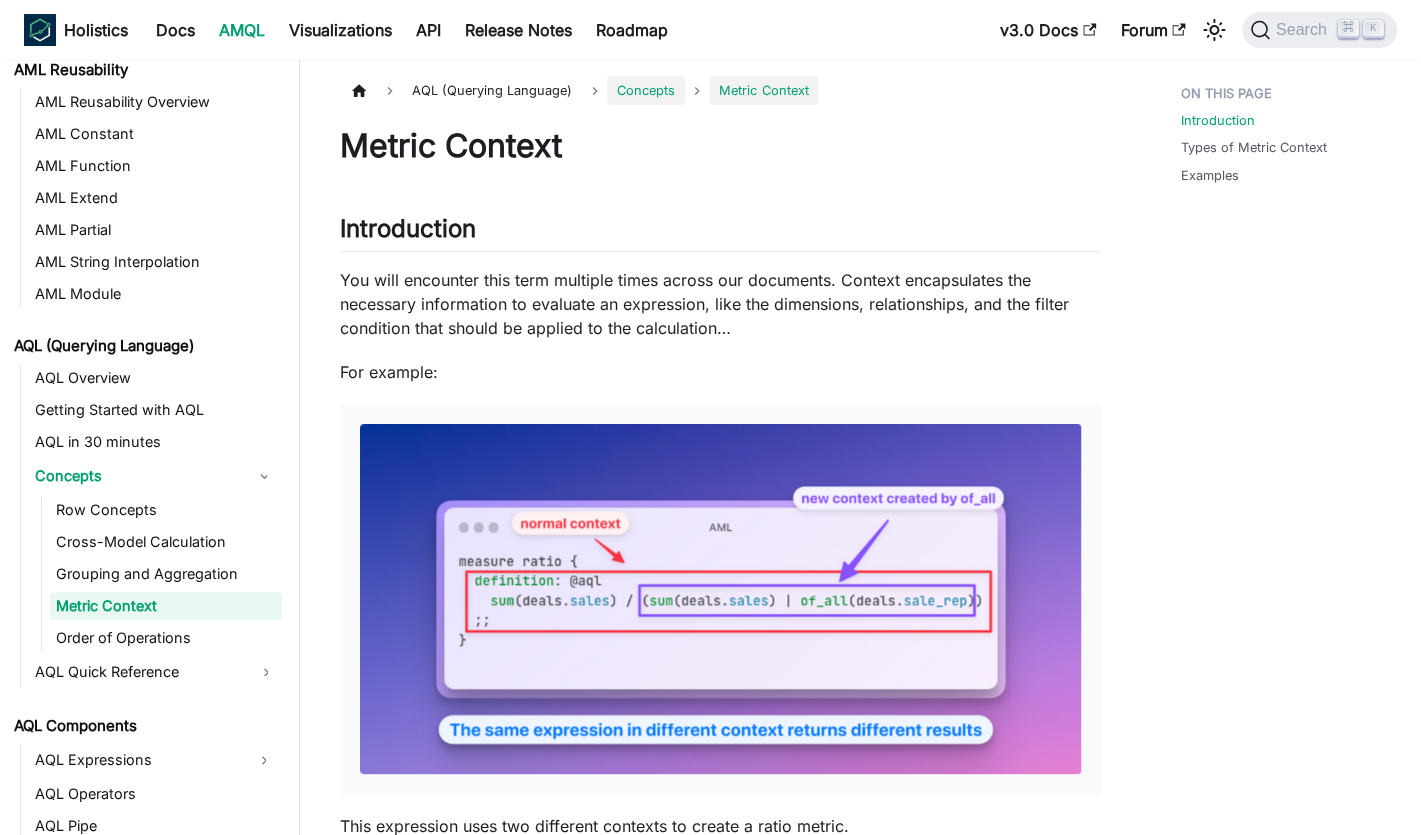 click on "Concepts" at bounding box center [646, 90] 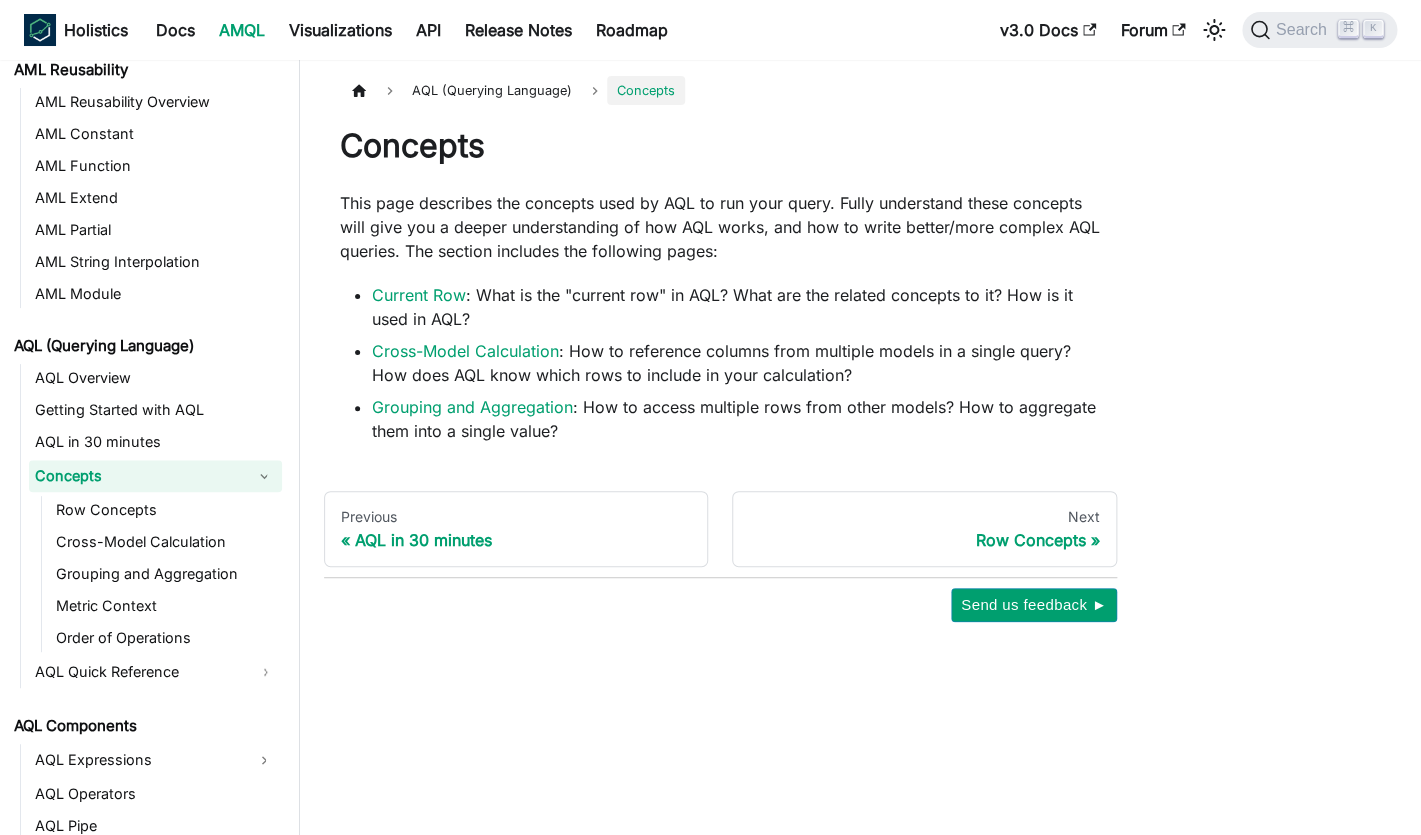 click on "AQL (Querying Language)" at bounding box center [492, 90] 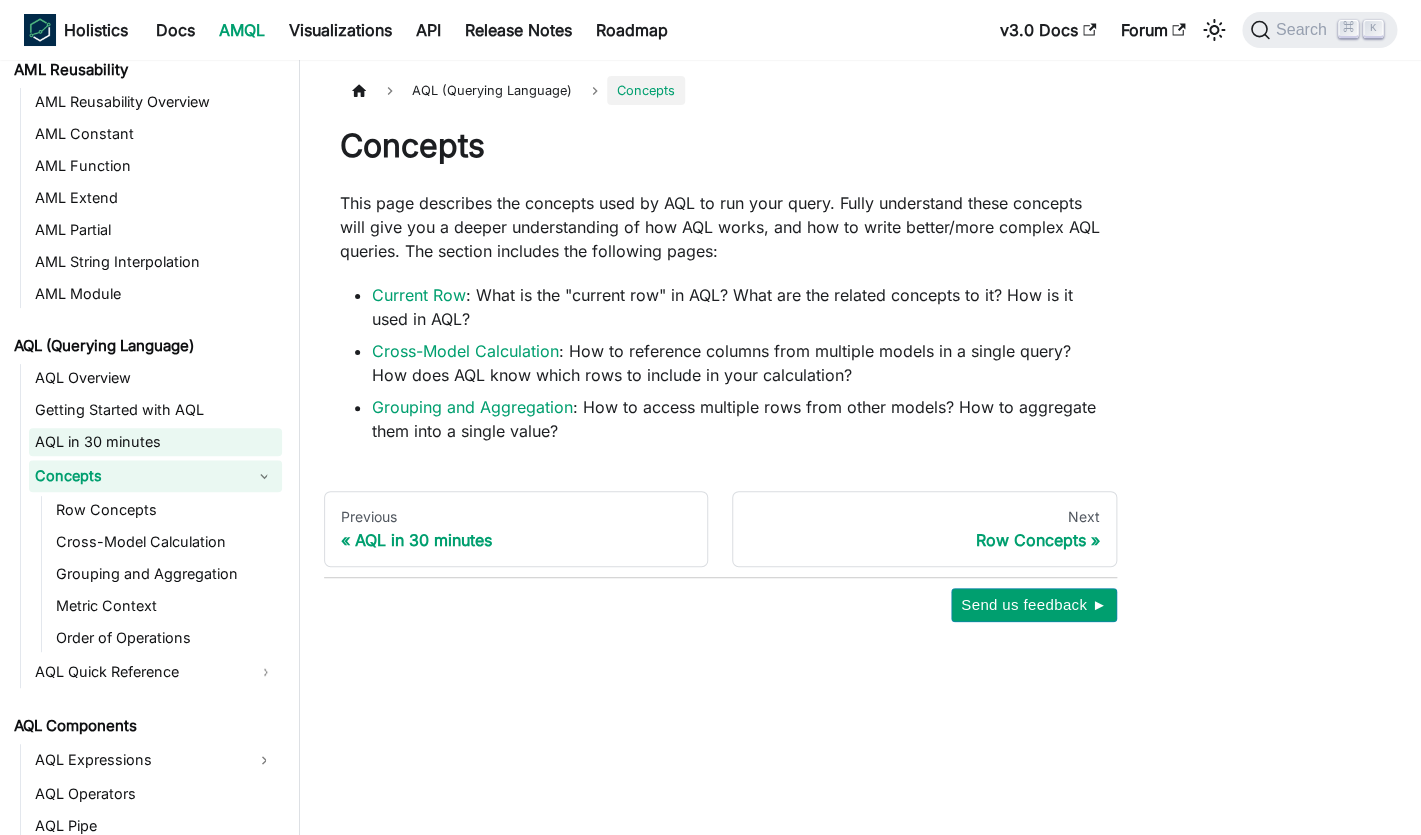 click on "AQL in 30 minutes" at bounding box center (155, 442) 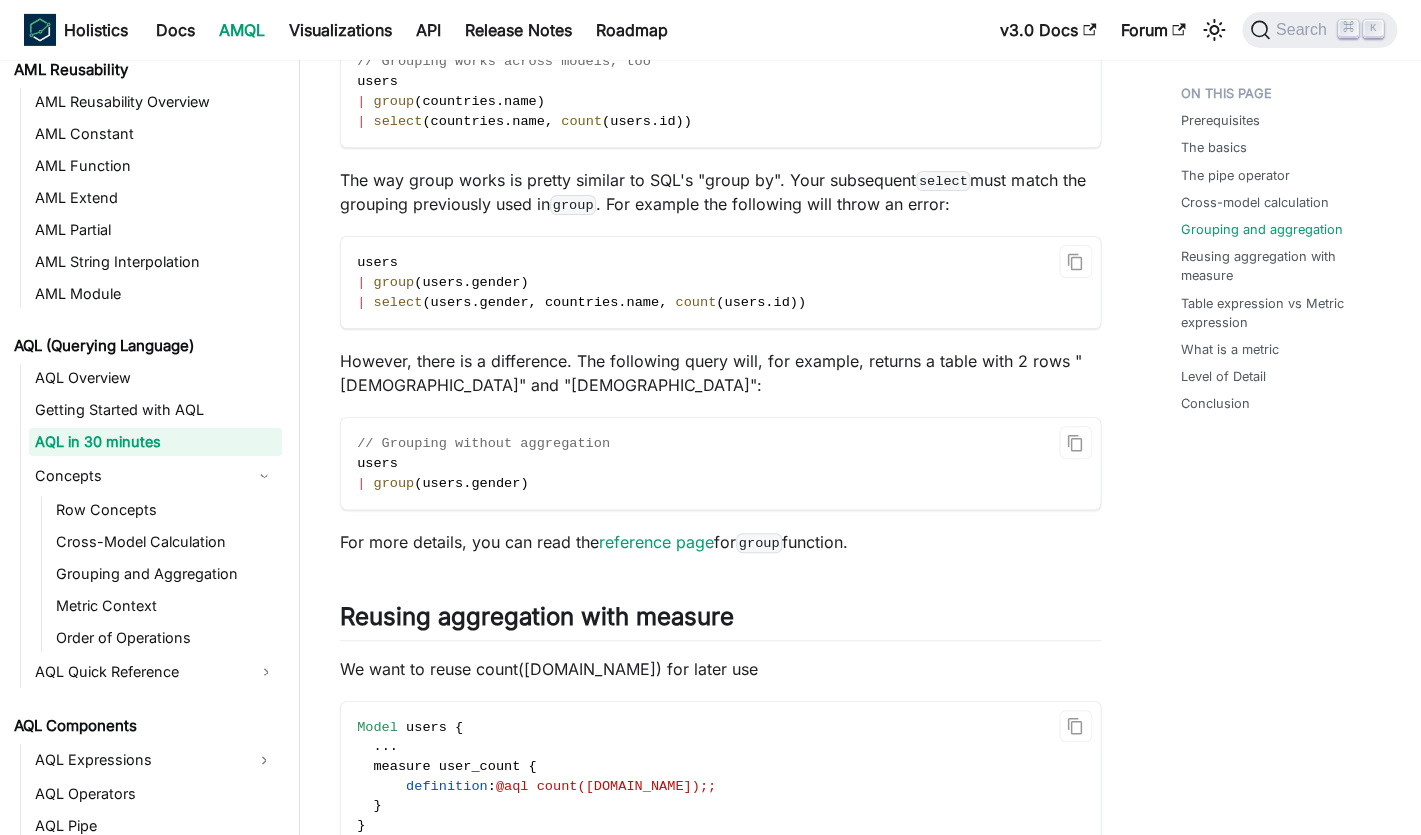 scroll, scrollTop: 2519, scrollLeft: 0, axis: vertical 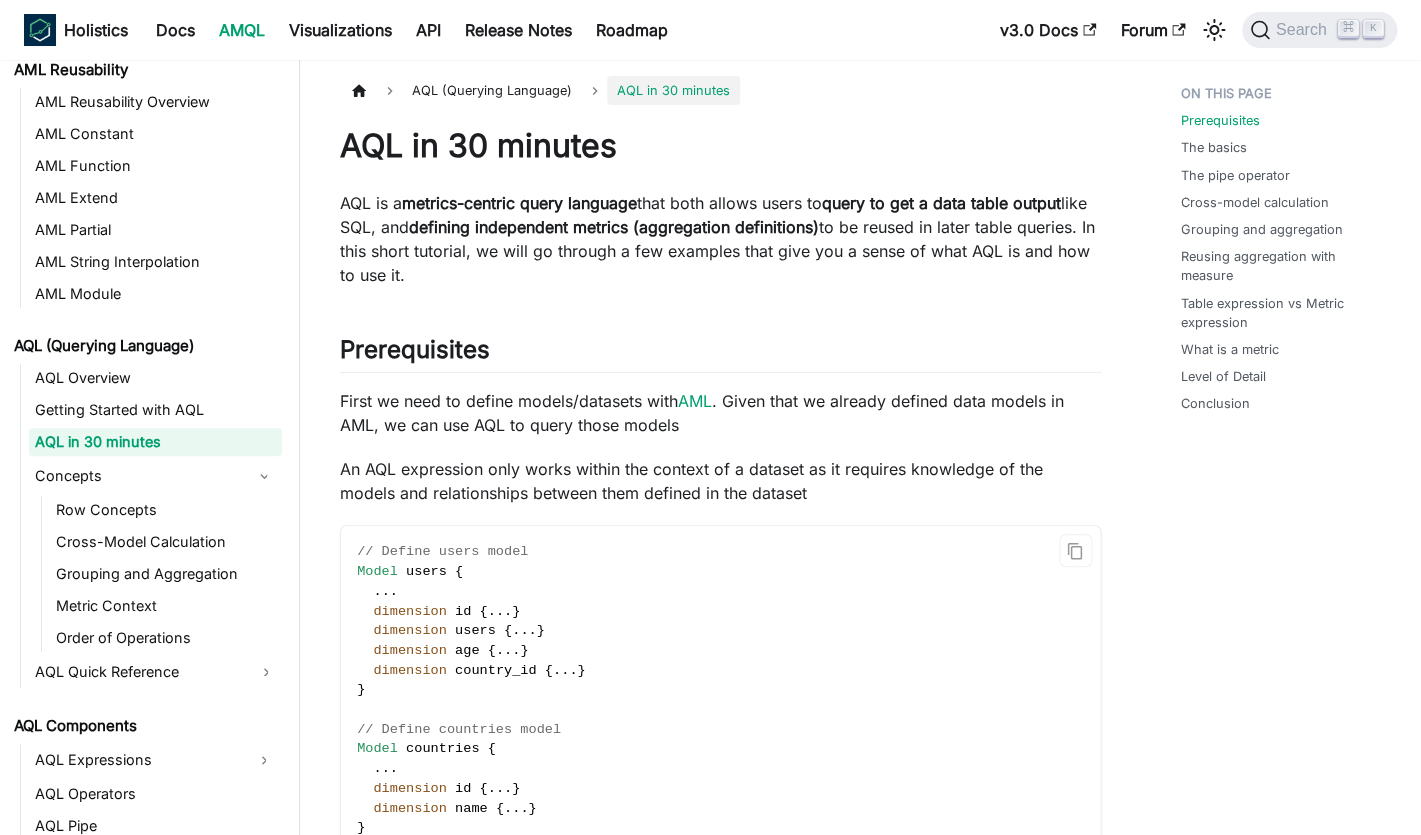 click on "metrics-centric query language" at bounding box center (519, 203) 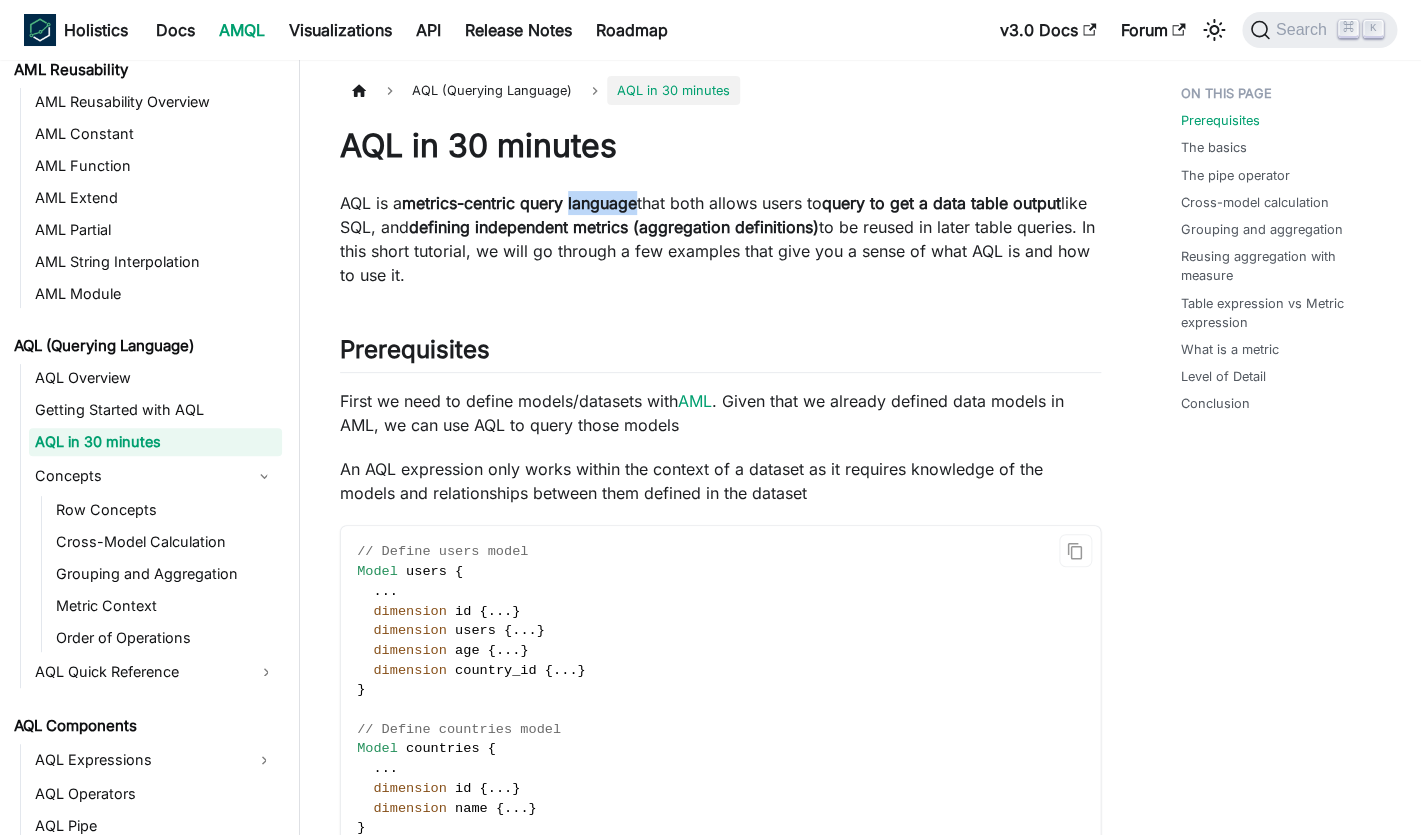 click on "metrics-centric query language" at bounding box center (519, 203) 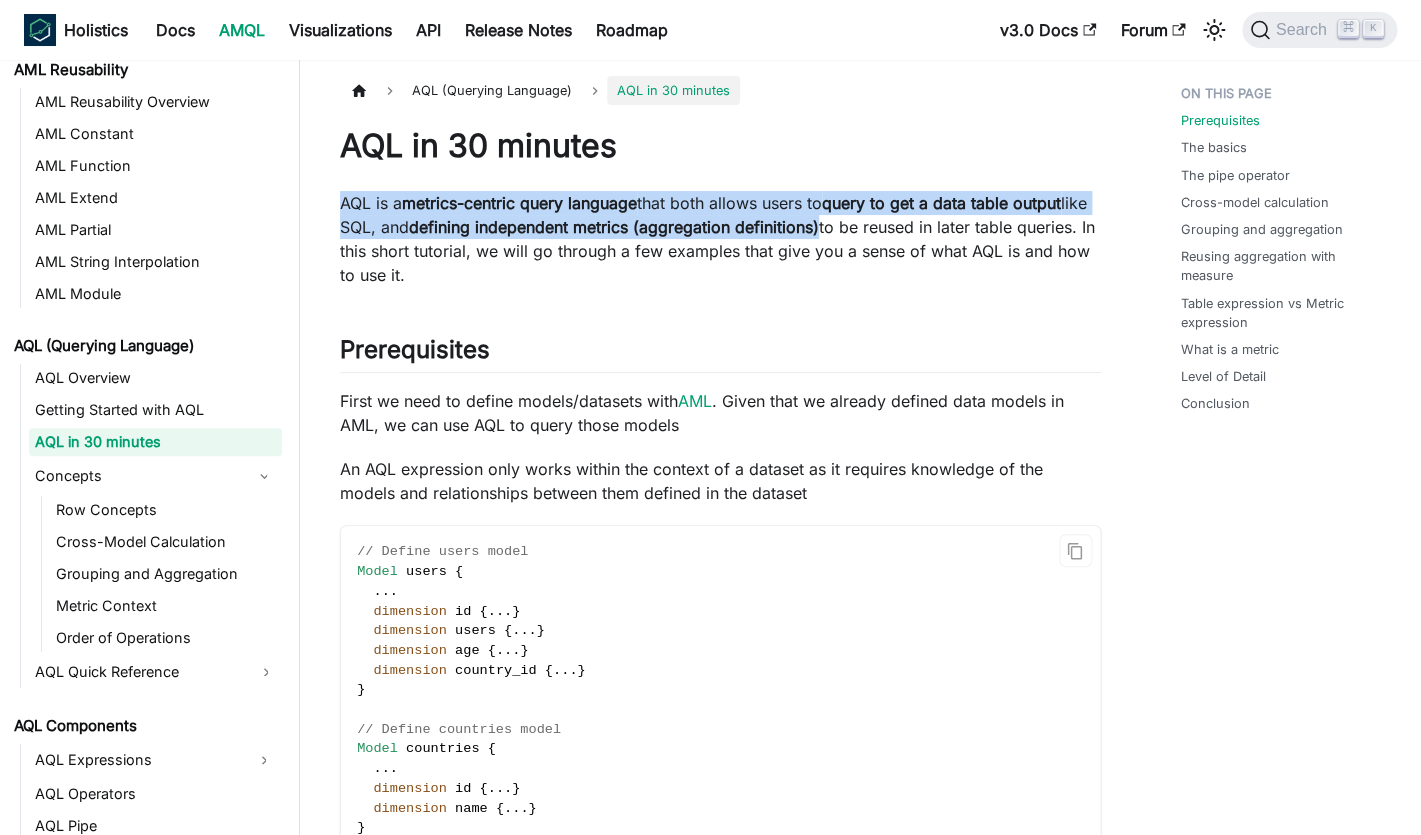 click on "metrics-centric query language" at bounding box center [519, 203] 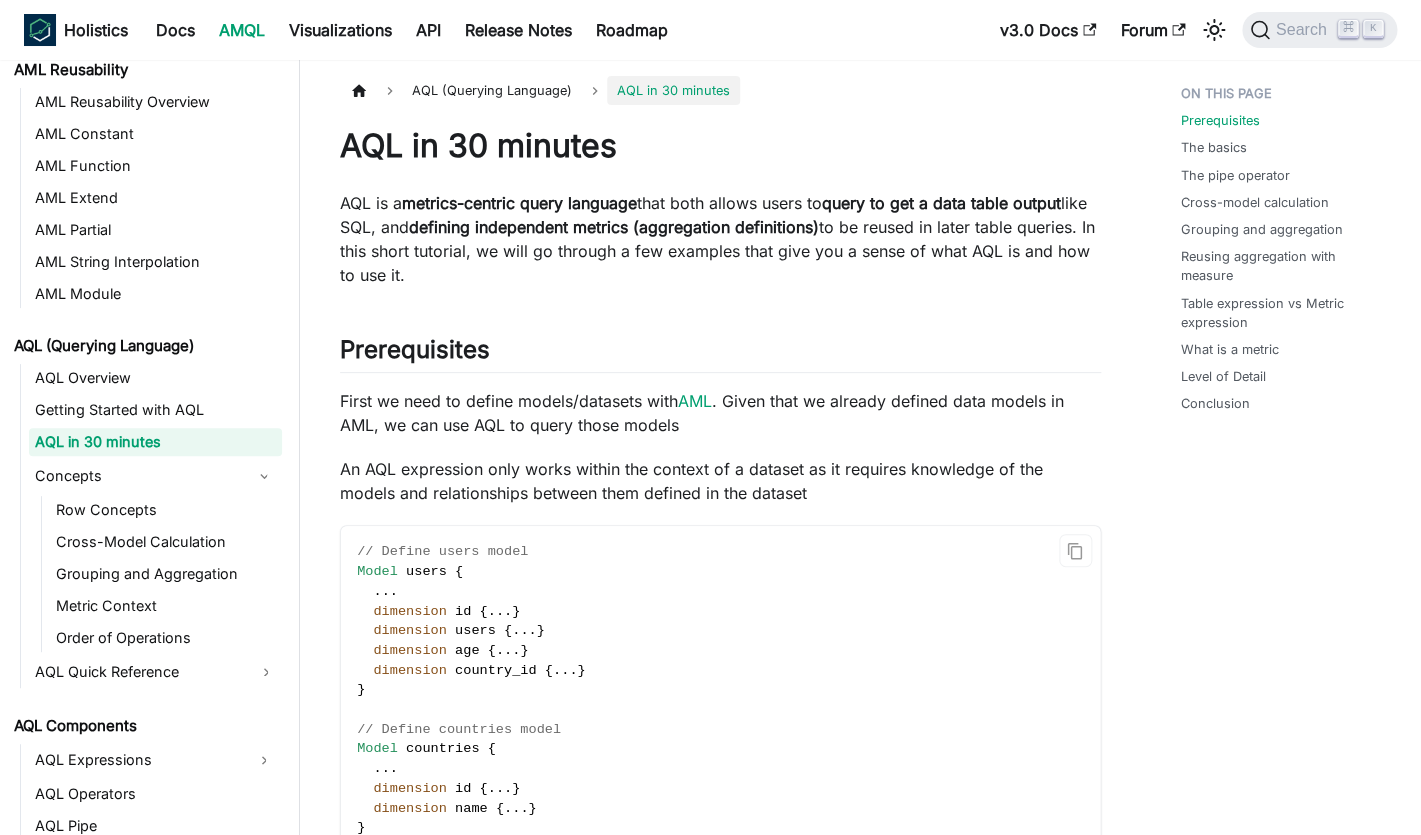 click on "AQL in 30 minutes AQL is a  metrics-centric query language  that both allows users to  query to get a data table output  like SQL, and  defining independent metrics (aggregation definitions)  to be reused in later table queries. In this short tutorial, we will go through a few examples that give you a sense of what AQL is and how to use it. Prerequisites ​ First we need to define models/datasets with  AML . Given that we already defined data models in AML, we can use AQL to query those models An AQL expression only works within the context of a dataset as it requires knowledge of the models and relationships between them defined in the dataset // Define users model  Model   users   {    . . .    dimension   id   { . . . }    dimension   users   { . . . }    dimension   age   { . . . }    dimension   country_id   { . . . } } // Define countries model Model   countries   {    . . .    dimension   id   { . . . }    dimension   name   { . . . } } // Define e_commerce dataset Dataset   e_commerce   {    models [" at bounding box center (720, 3424) 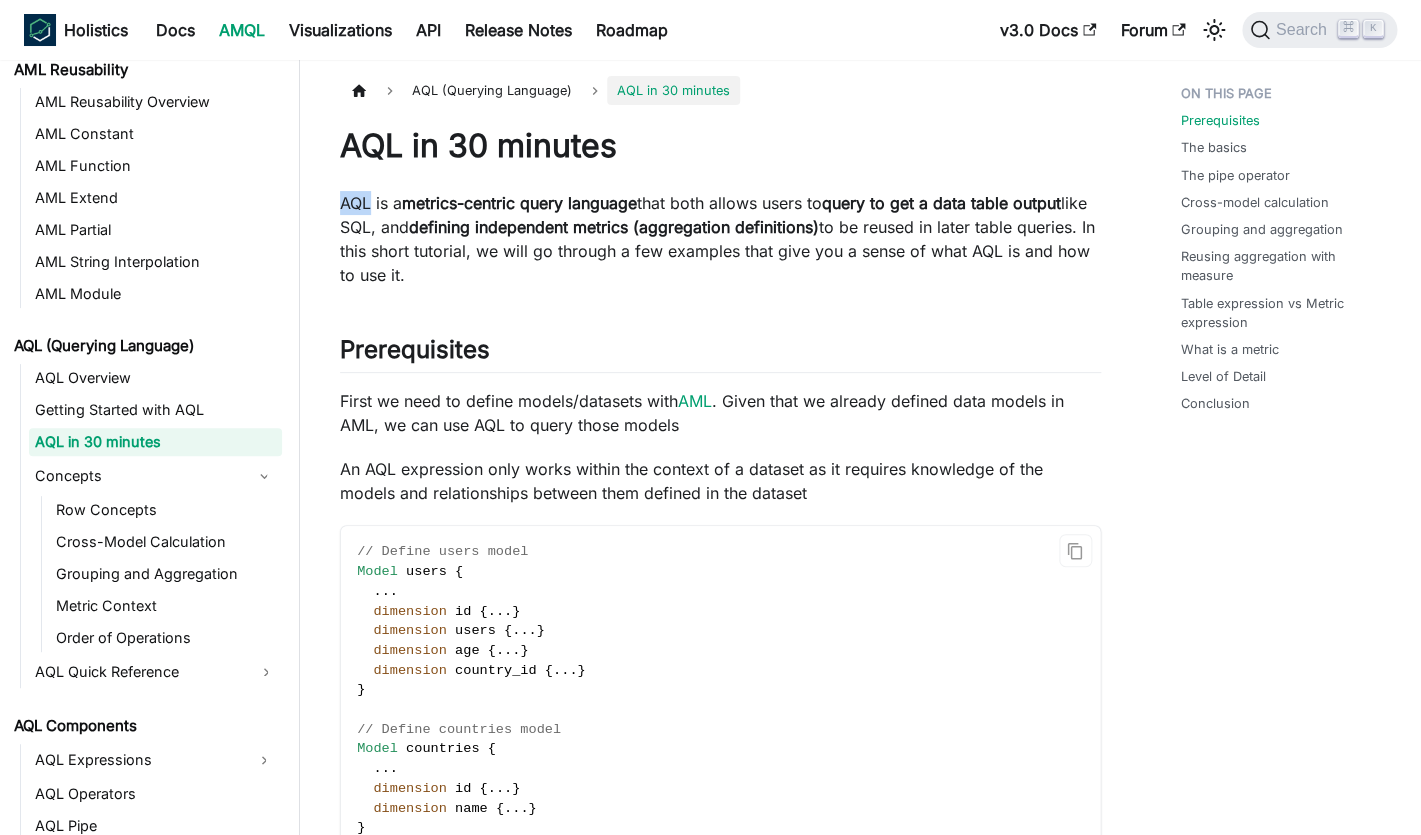 click on "AQL is a  metrics-centric query language  that both allows users to  query to get a data table output  like SQL, and  defining independent metrics (aggregation definitions)  to be reused in later table queries. In this short tutorial, we will go through a few examples that give you a sense of what AQL is and how to use it." at bounding box center (720, 239) 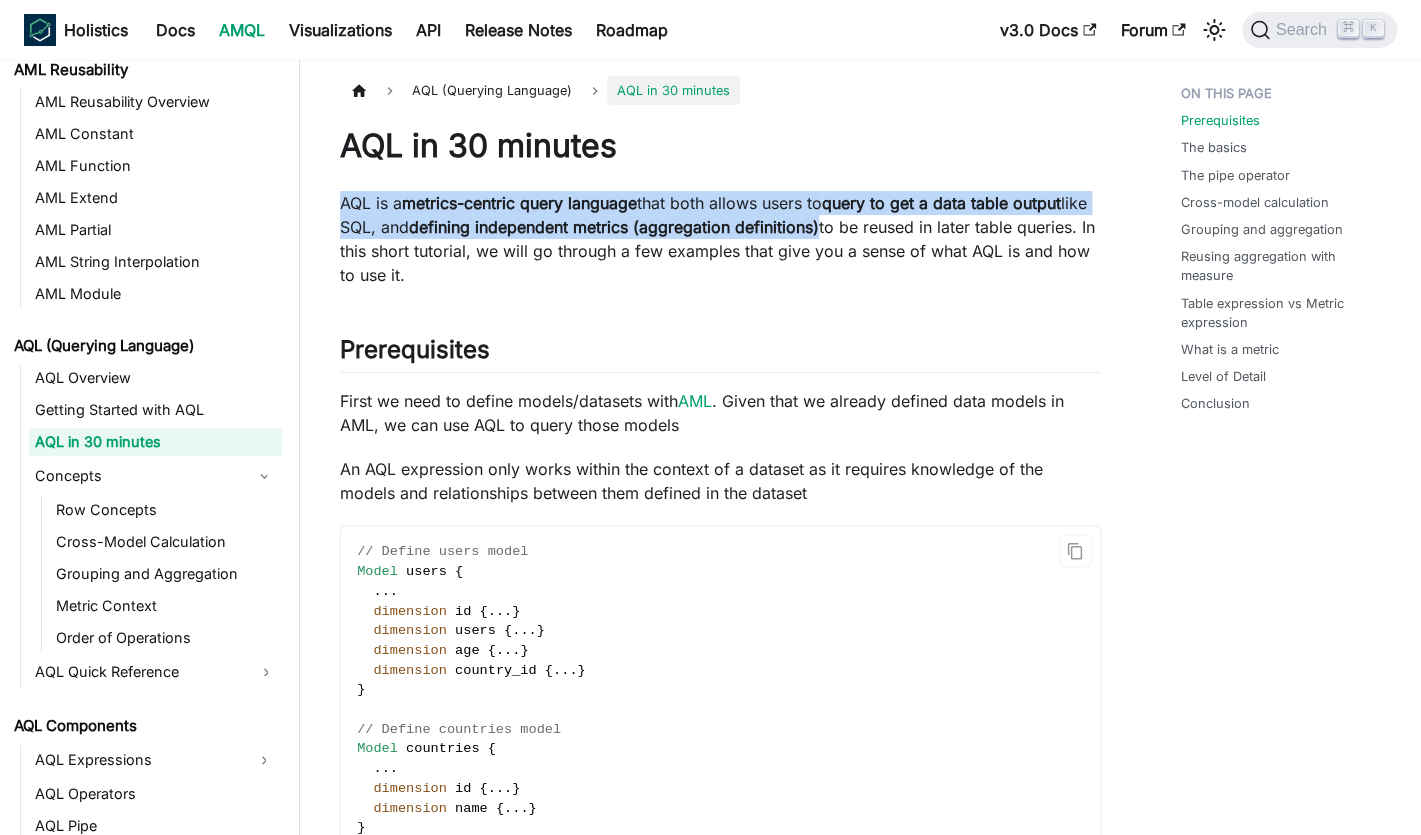 click on "AQL is a  metrics-centric query language  that both allows users to  query to get a data table output  like SQL, and  defining independent metrics (aggregation definitions)  to be reused in later table queries. In this short tutorial, we will go through a few examples that give you a sense of what AQL is and how to use it." at bounding box center (720, 239) 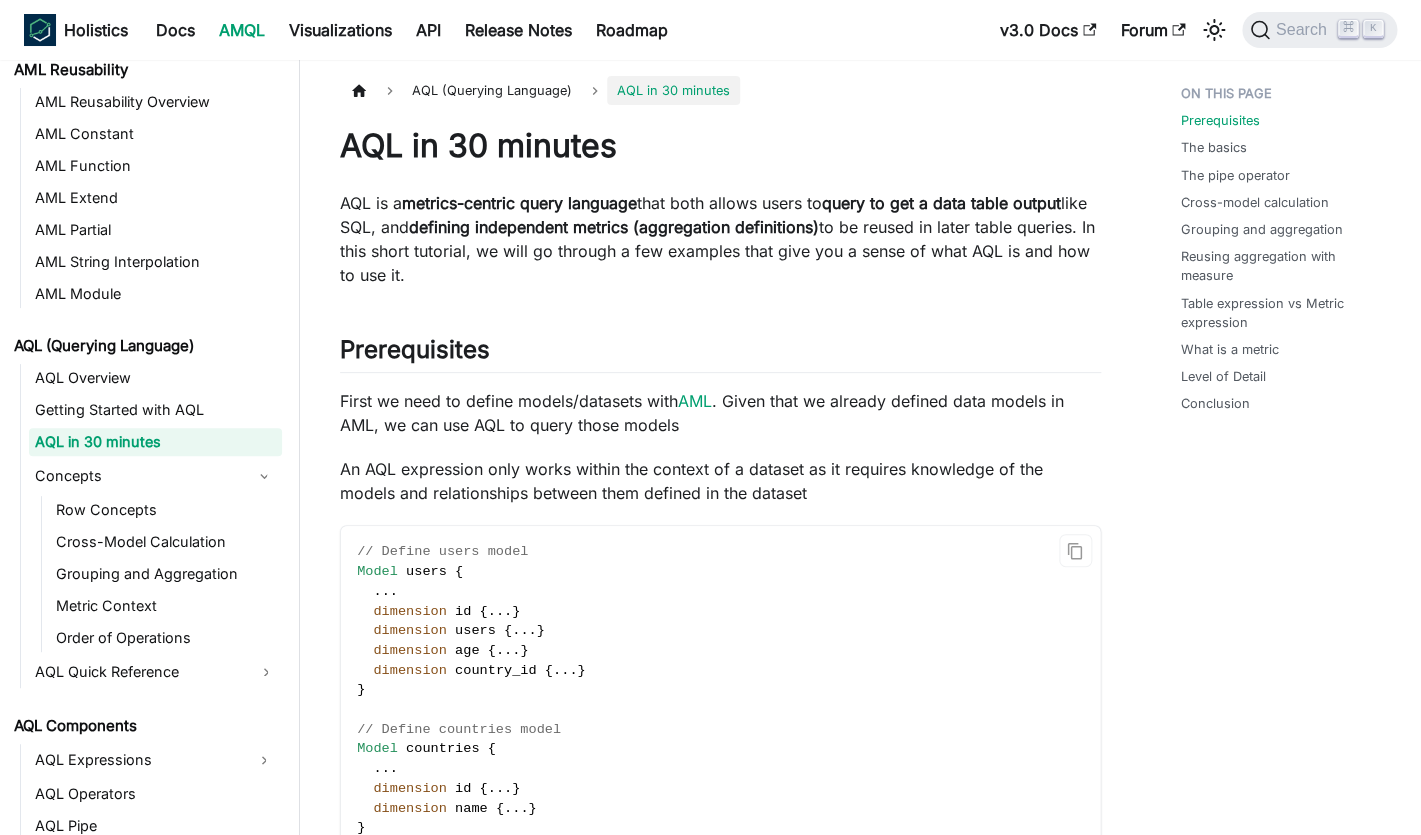 click on "AQL is a  metrics-centric query language  that both allows users to  query to get a data table output  like SQL, and  defining independent metrics (aggregation definitions)  to be reused in later table queries. In this short tutorial, we will go through a few examples that give you a sense of what AQL is and how to use it." at bounding box center (720, 239) 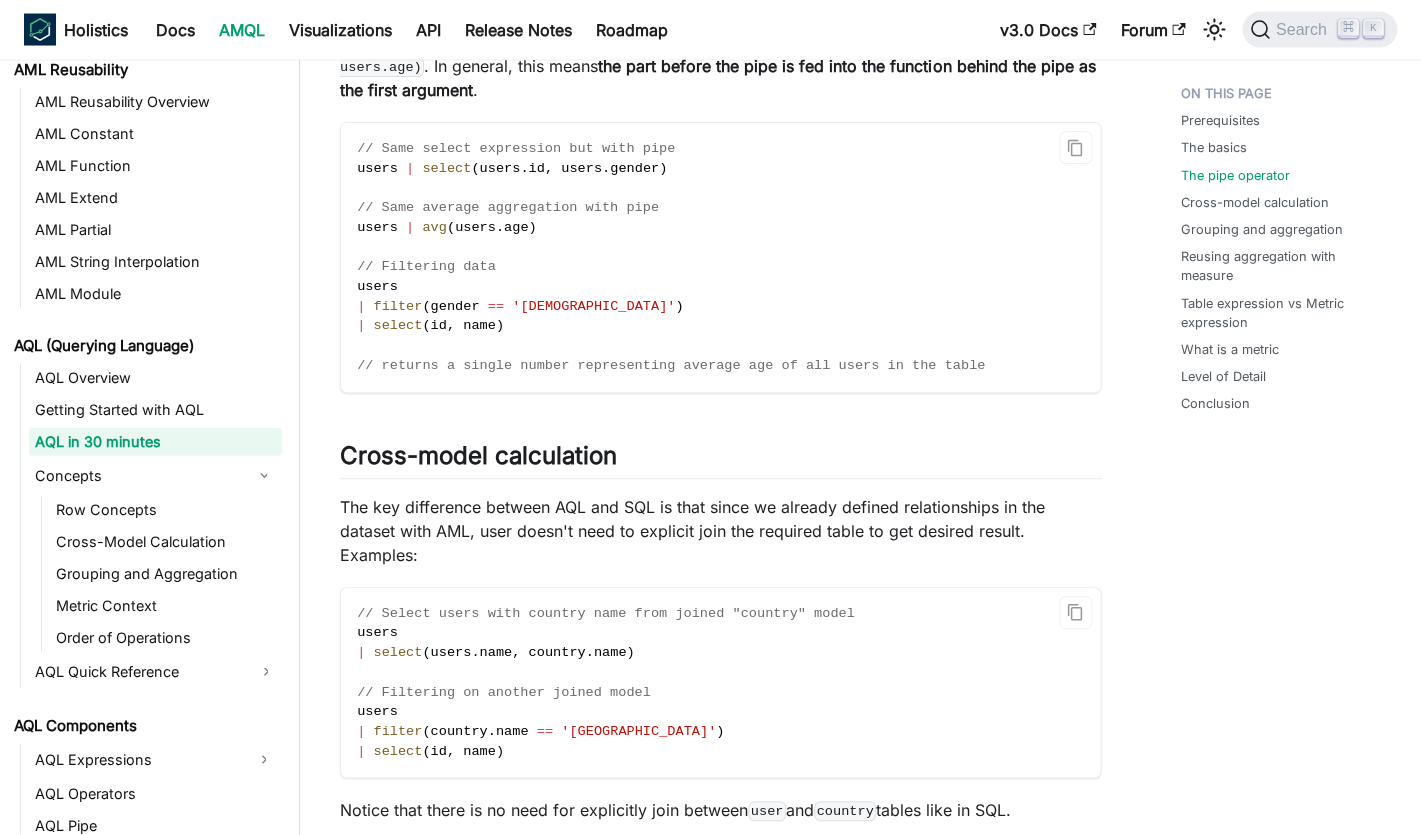 scroll, scrollTop: 1457, scrollLeft: 0, axis: vertical 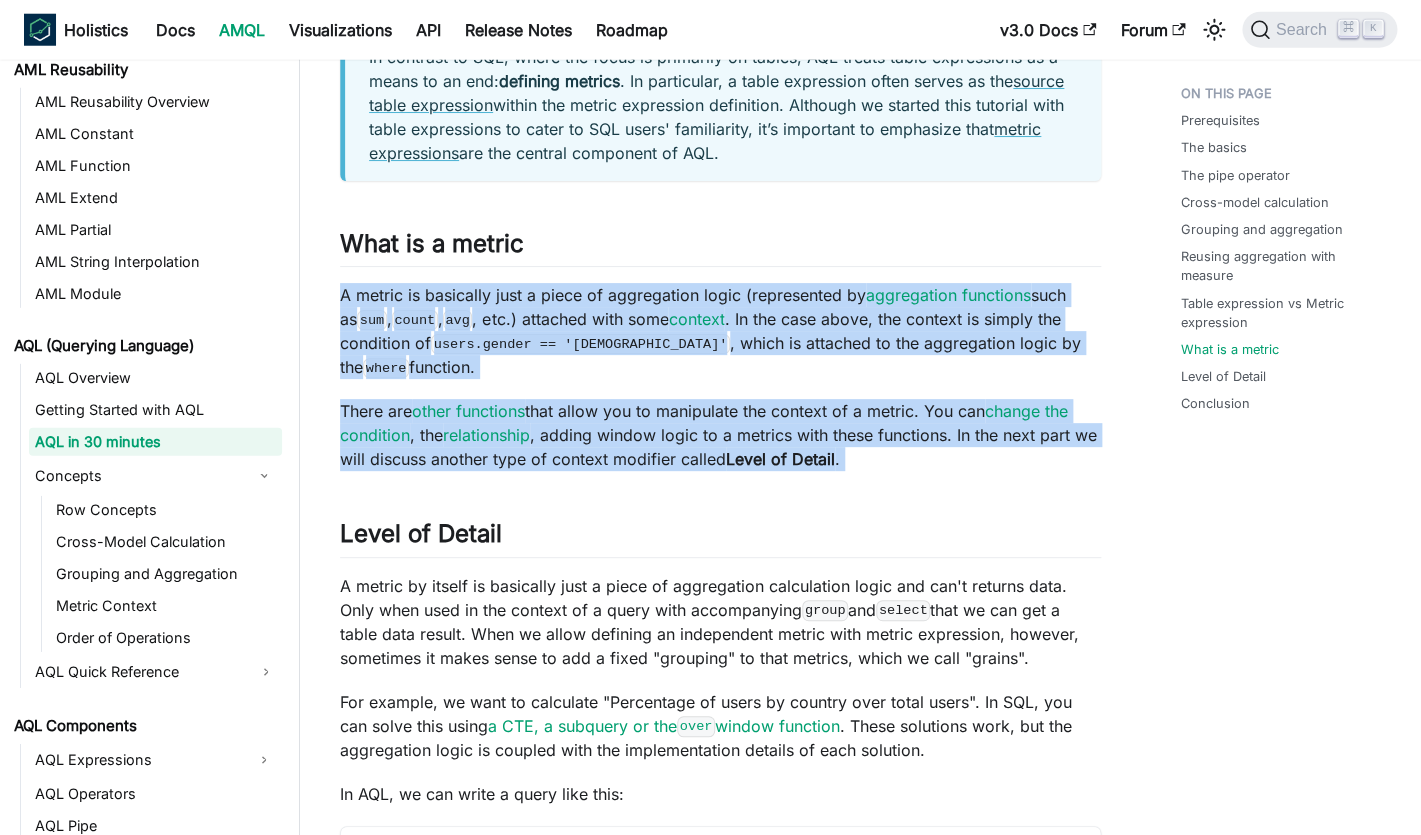 drag, startPoint x: 344, startPoint y: 300, endPoint x: 671, endPoint y: 498, distance: 382.27347 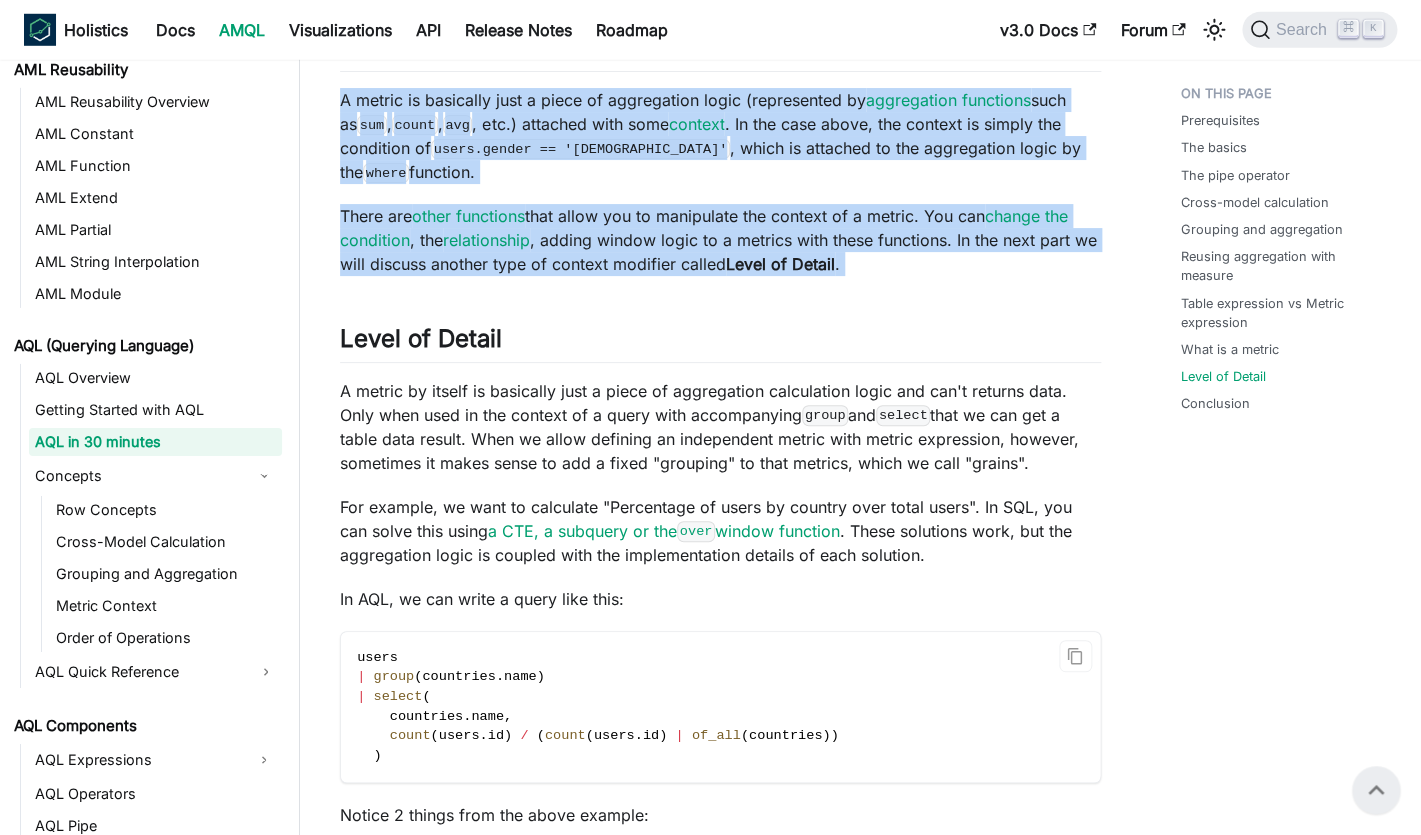 scroll, scrollTop: 5053, scrollLeft: 0, axis: vertical 